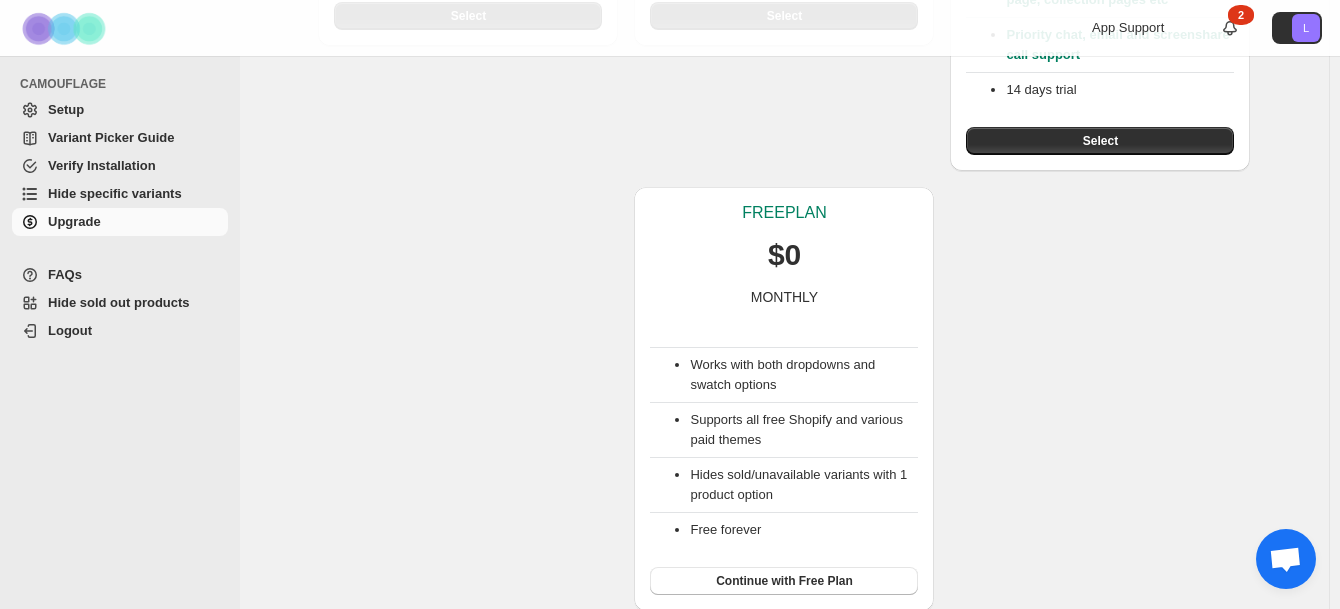 scroll, scrollTop: 548, scrollLeft: 0, axis: vertical 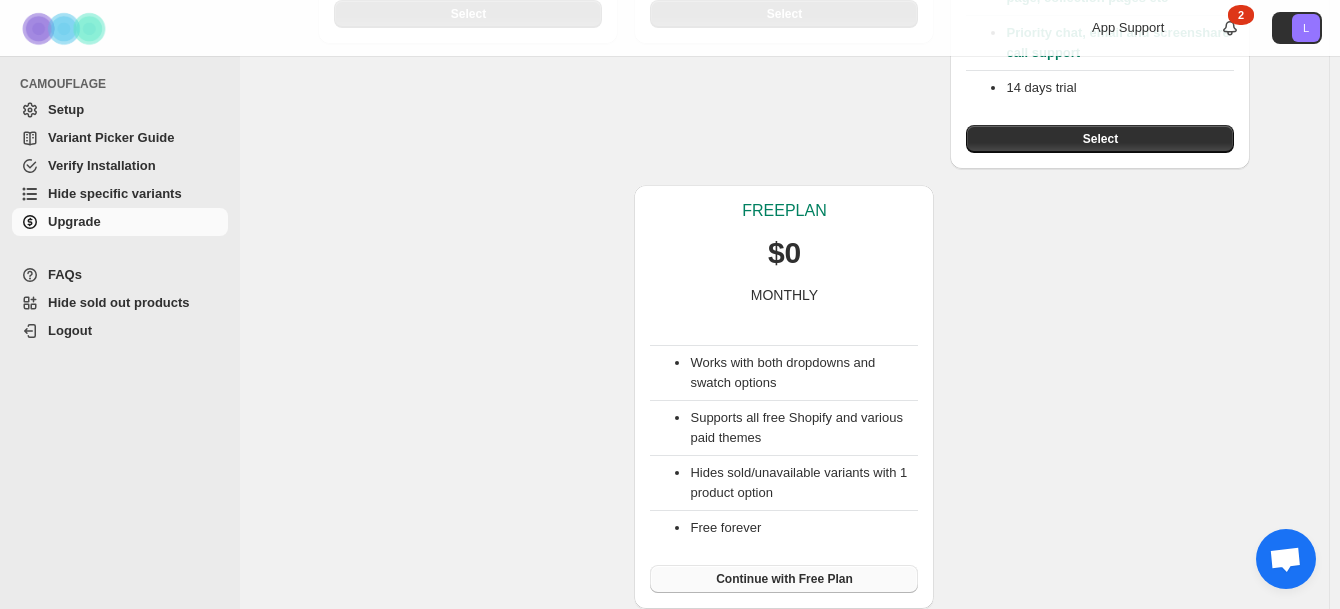click on "Continue with Free Plan" at bounding box center (784, 579) 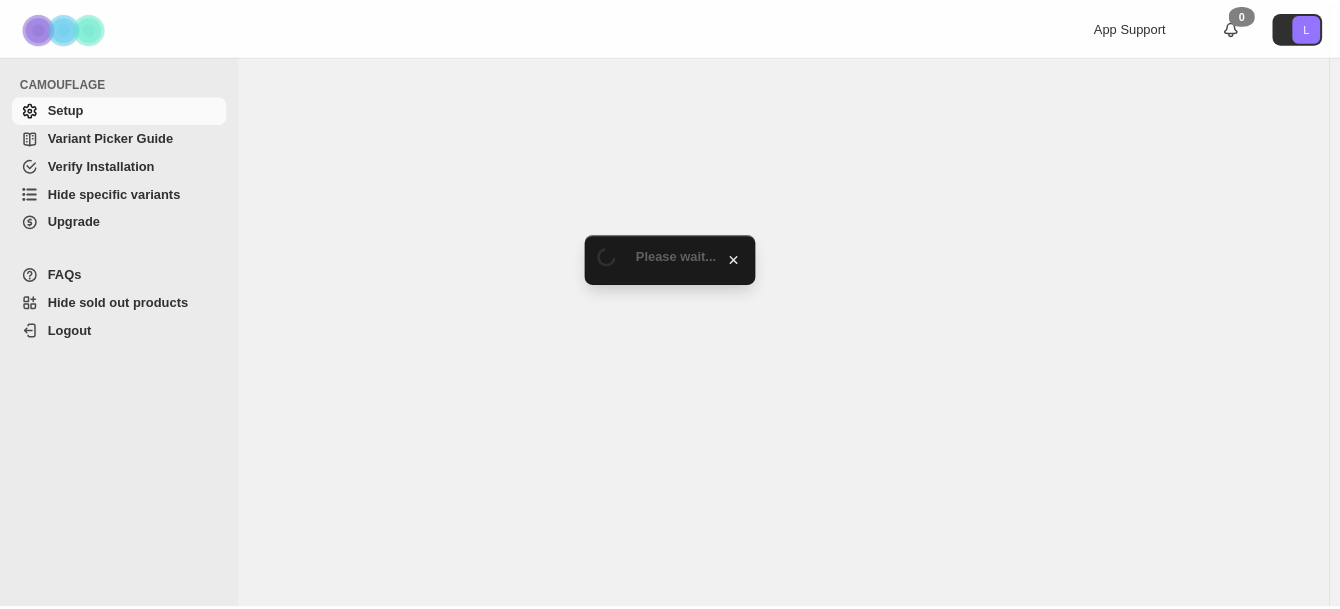 scroll, scrollTop: 0, scrollLeft: 0, axis: both 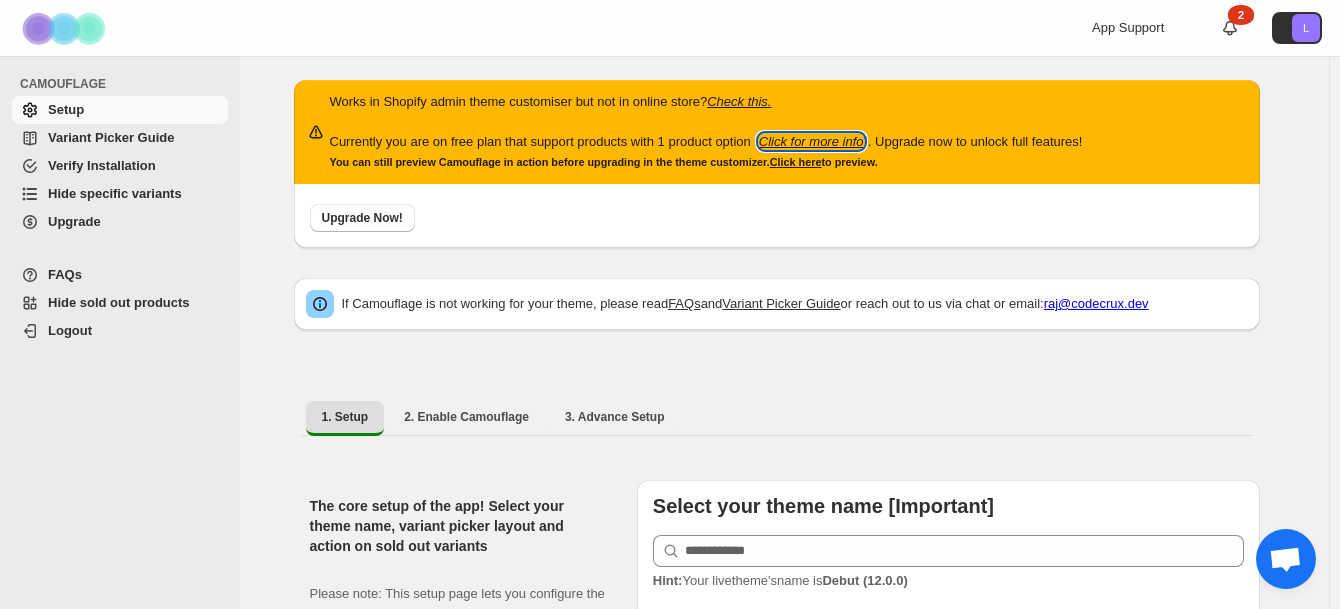 click on "Click for more info" at bounding box center [811, 141] 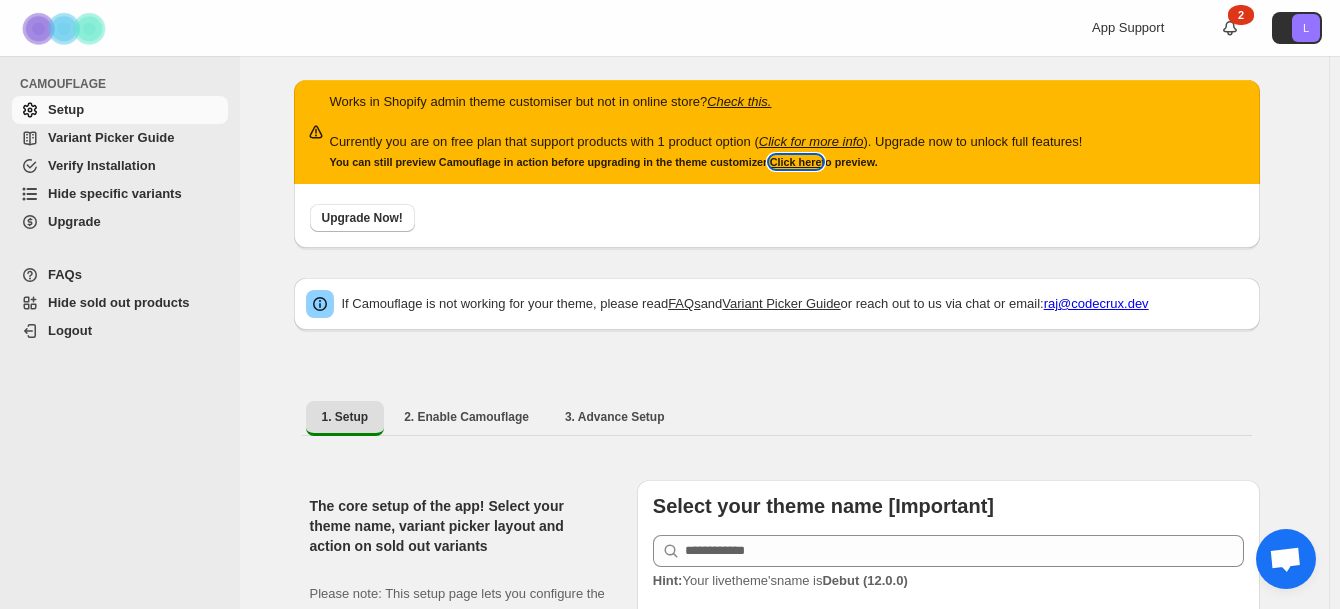 click on "Click here" at bounding box center (796, 162) 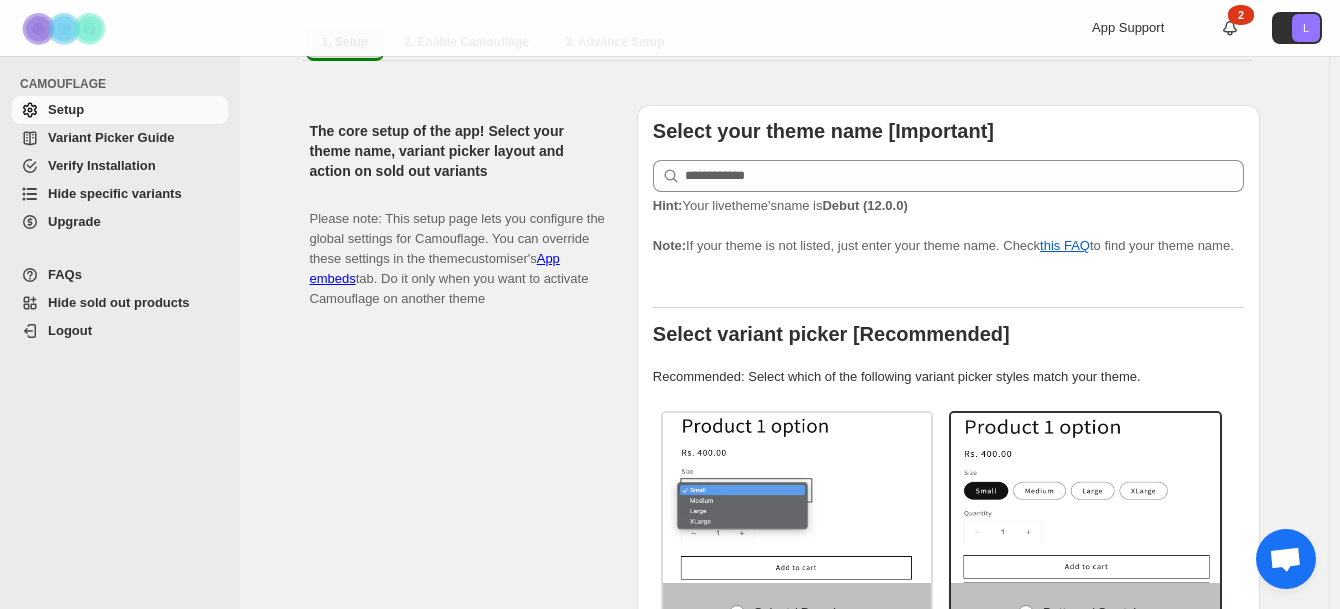 scroll, scrollTop: 400, scrollLeft: 0, axis: vertical 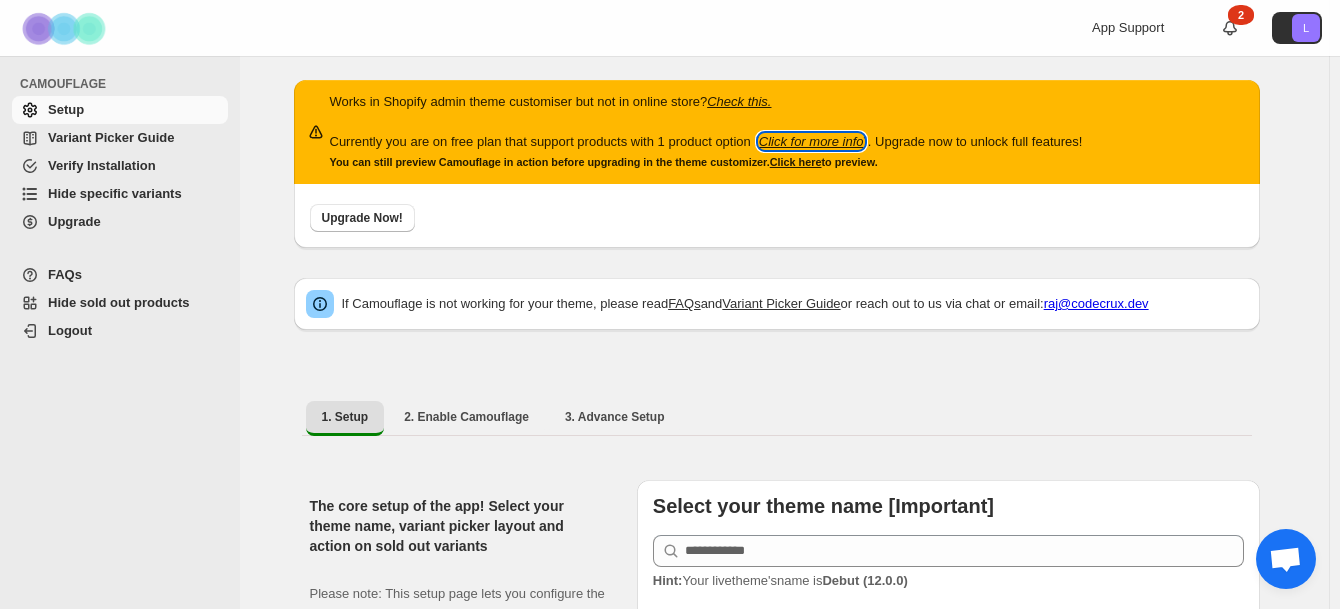 click on "Click for more info" at bounding box center (811, 141) 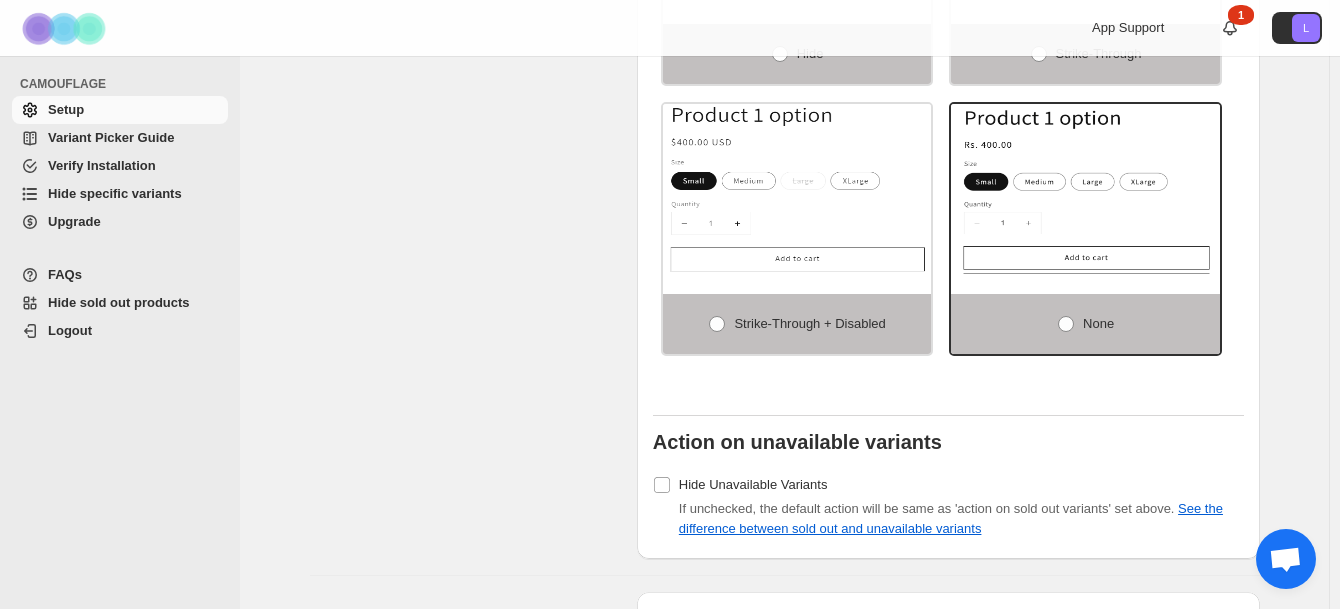 scroll, scrollTop: 1689, scrollLeft: 0, axis: vertical 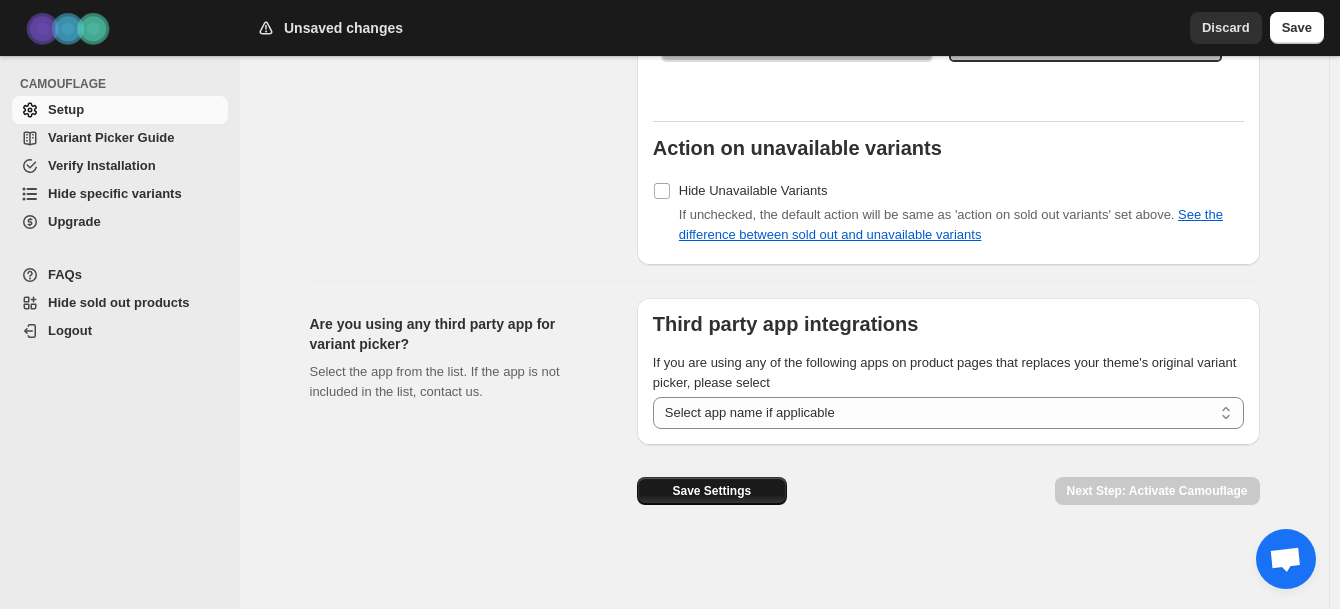 click on "Save Settings" at bounding box center [711, 491] 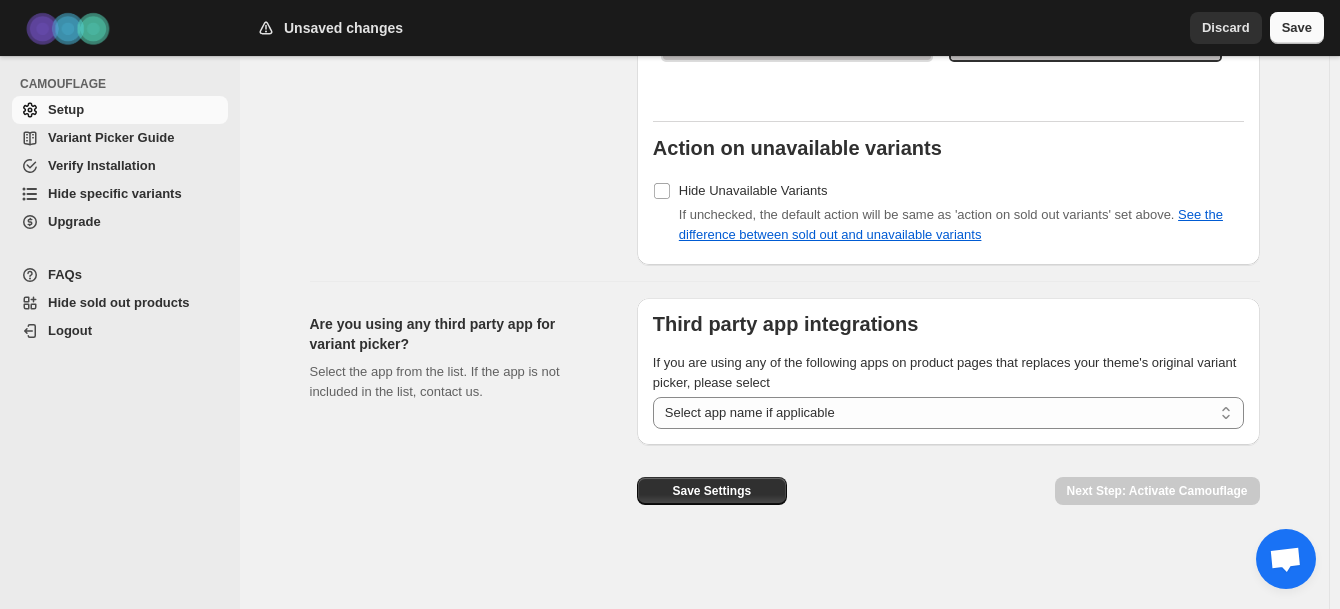 click on "Save" at bounding box center (1297, 28) 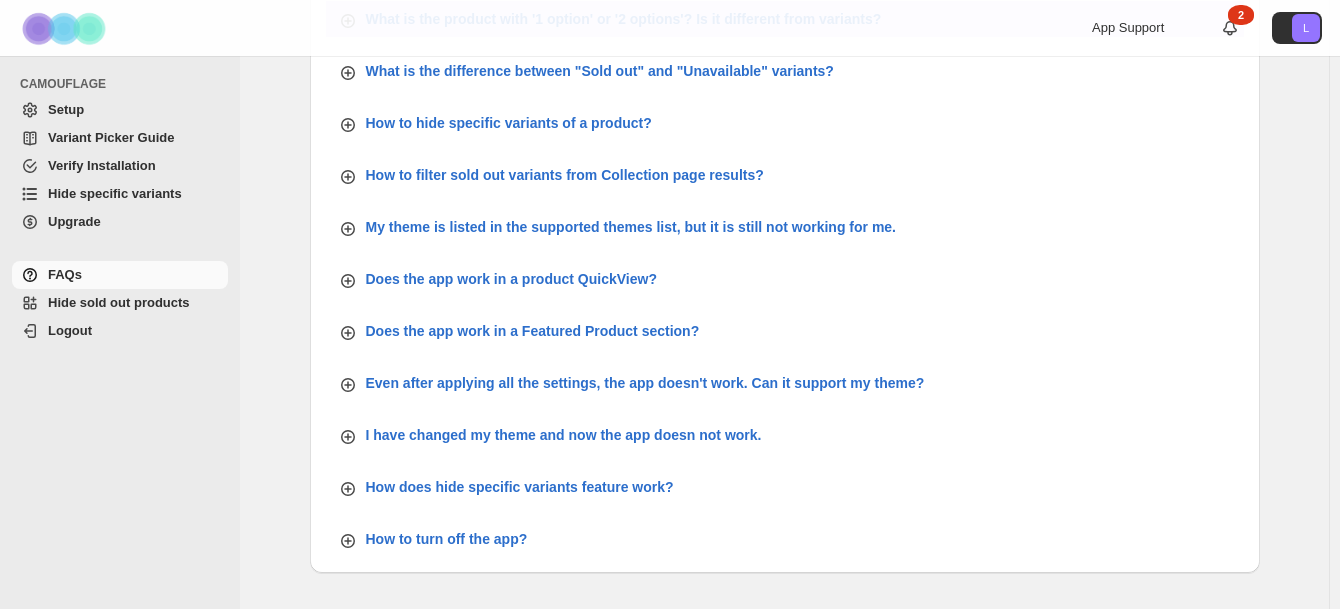 scroll, scrollTop: 707, scrollLeft: 0, axis: vertical 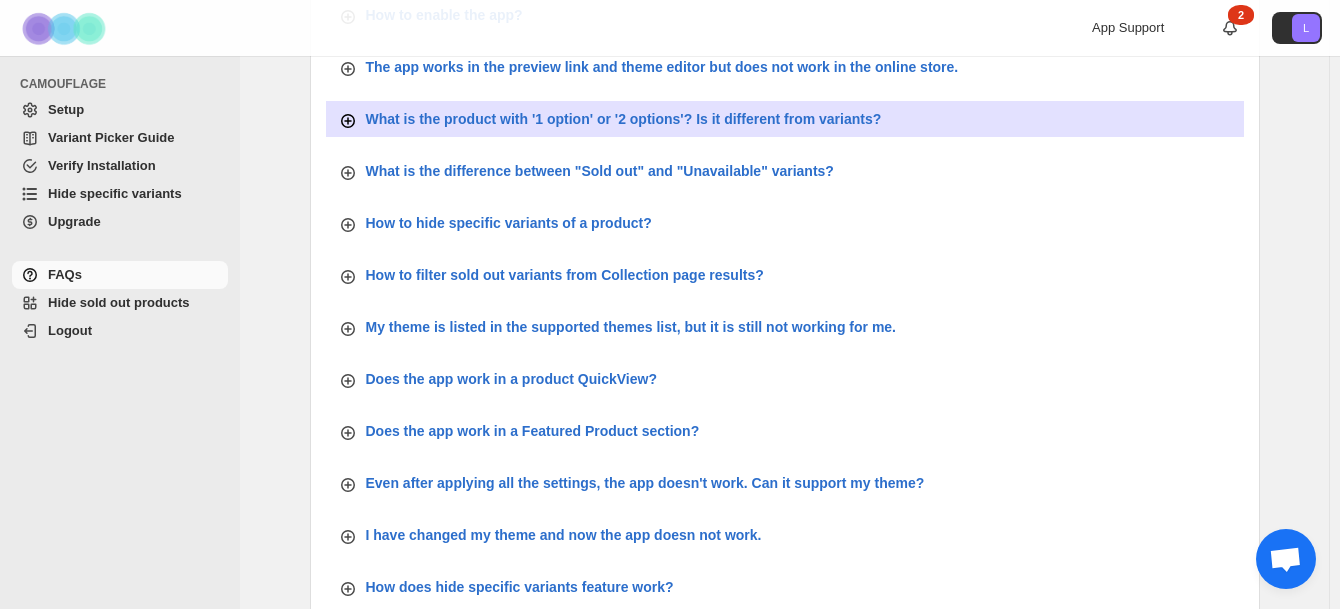 click 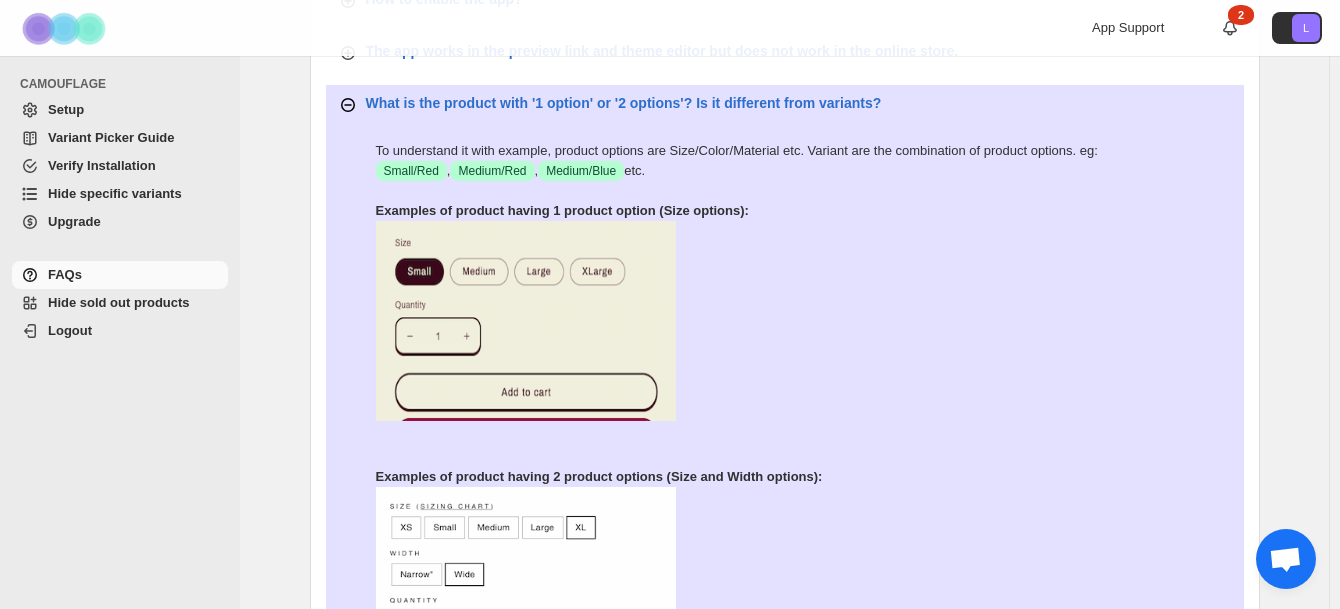 scroll, scrollTop: 1000, scrollLeft: 0, axis: vertical 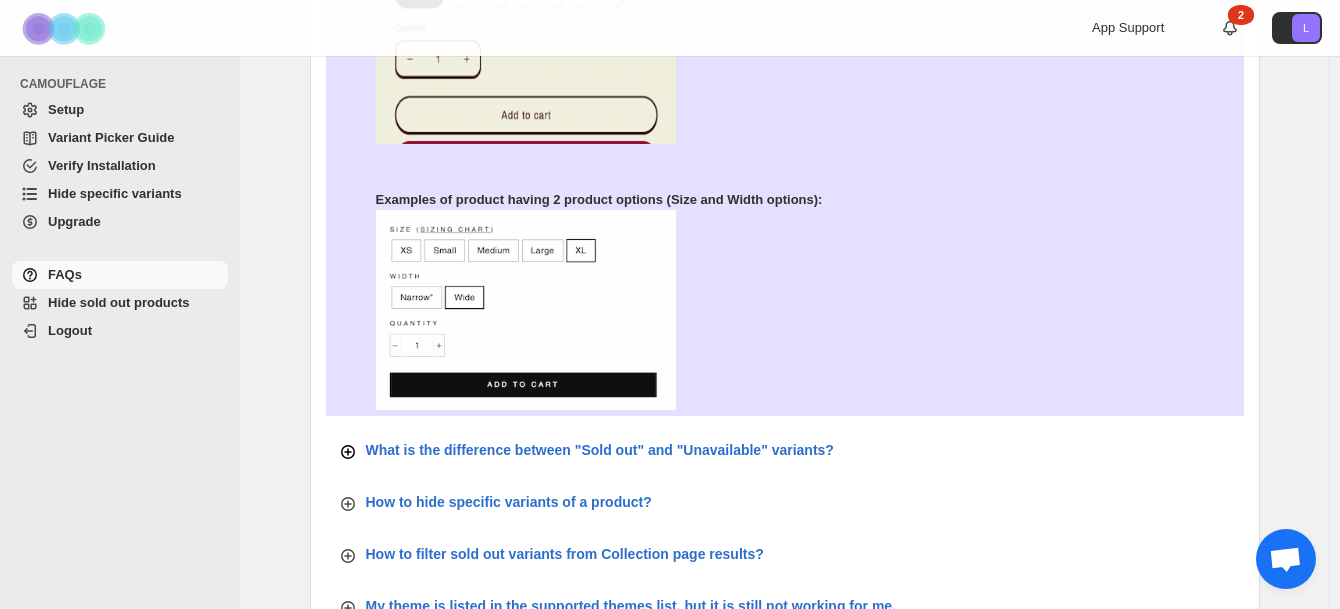 click on "What is the difference between "Sold out" and "Unavailable" variants?" at bounding box center [600, 450] 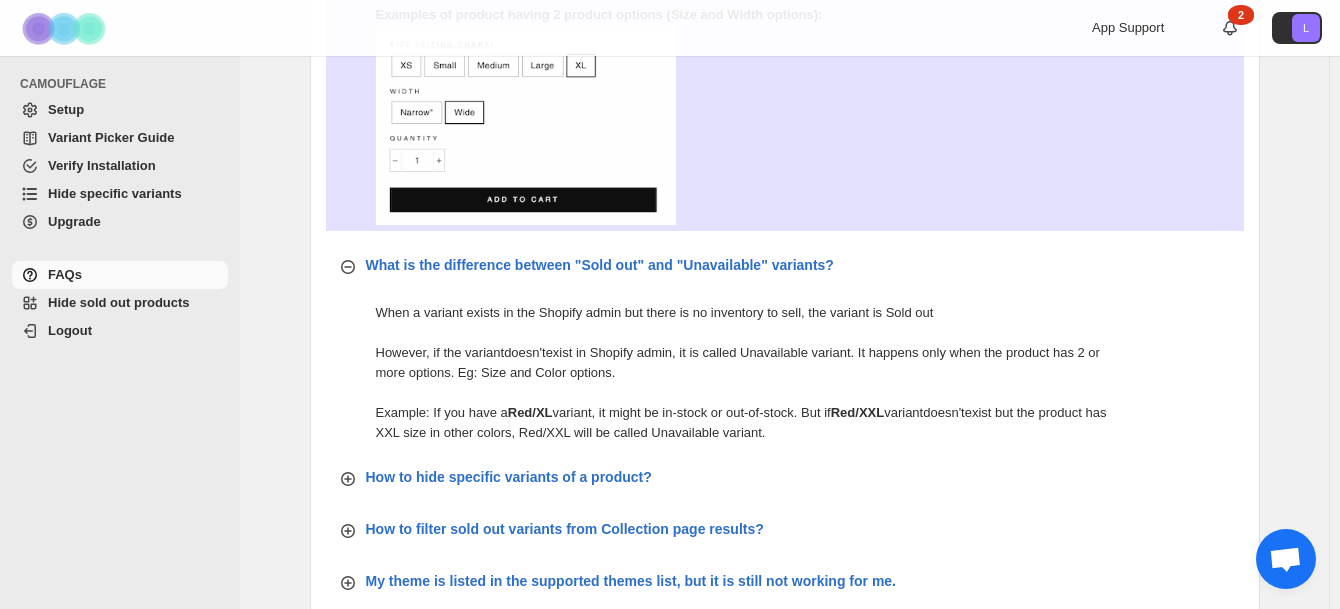 scroll, scrollTop: 1200, scrollLeft: 0, axis: vertical 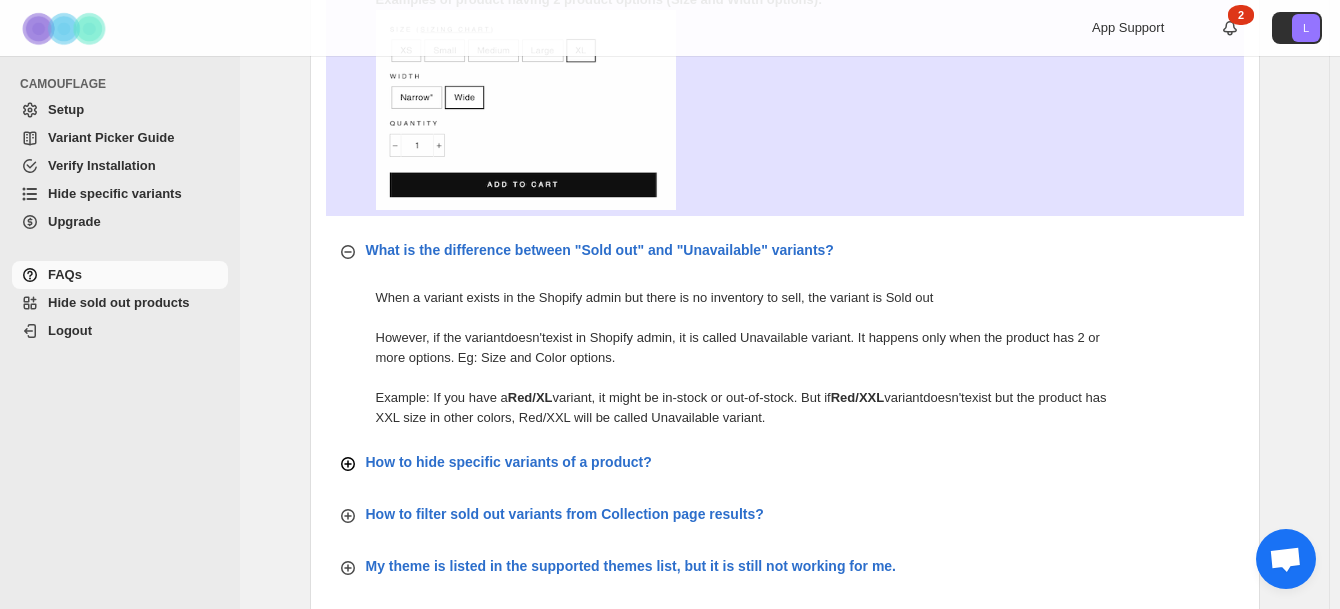 click on "How to hide specific variants of a product?" at bounding box center [509, 462] 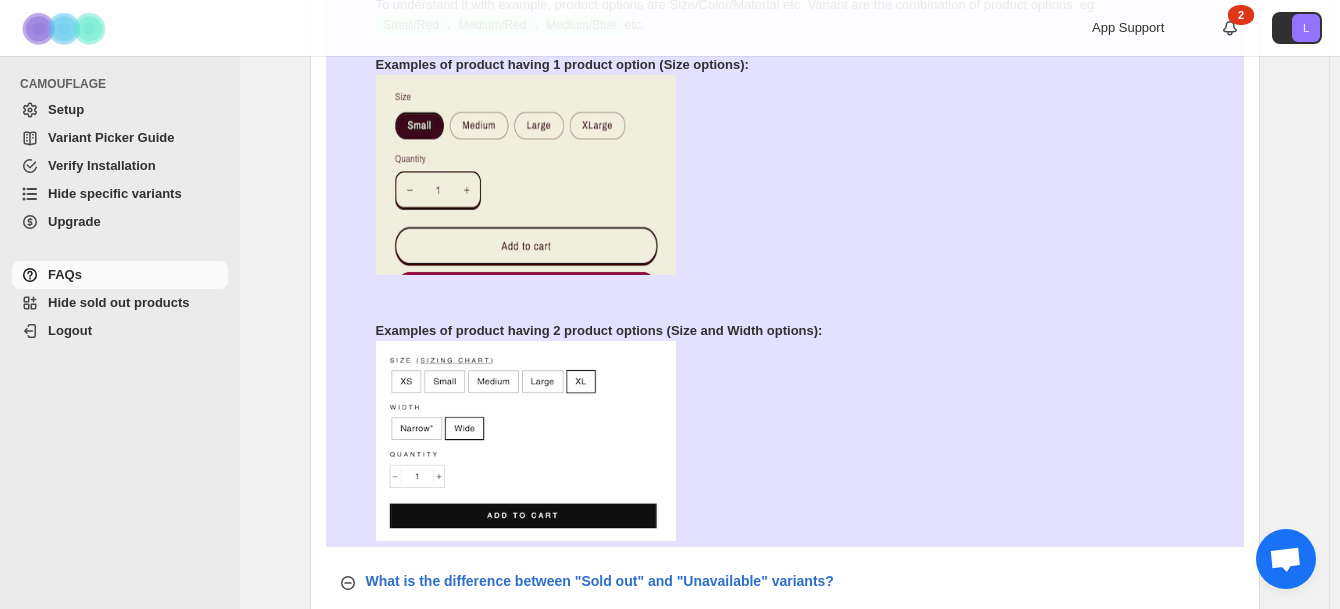 scroll, scrollTop: 800, scrollLeft: 0, axis: vertical 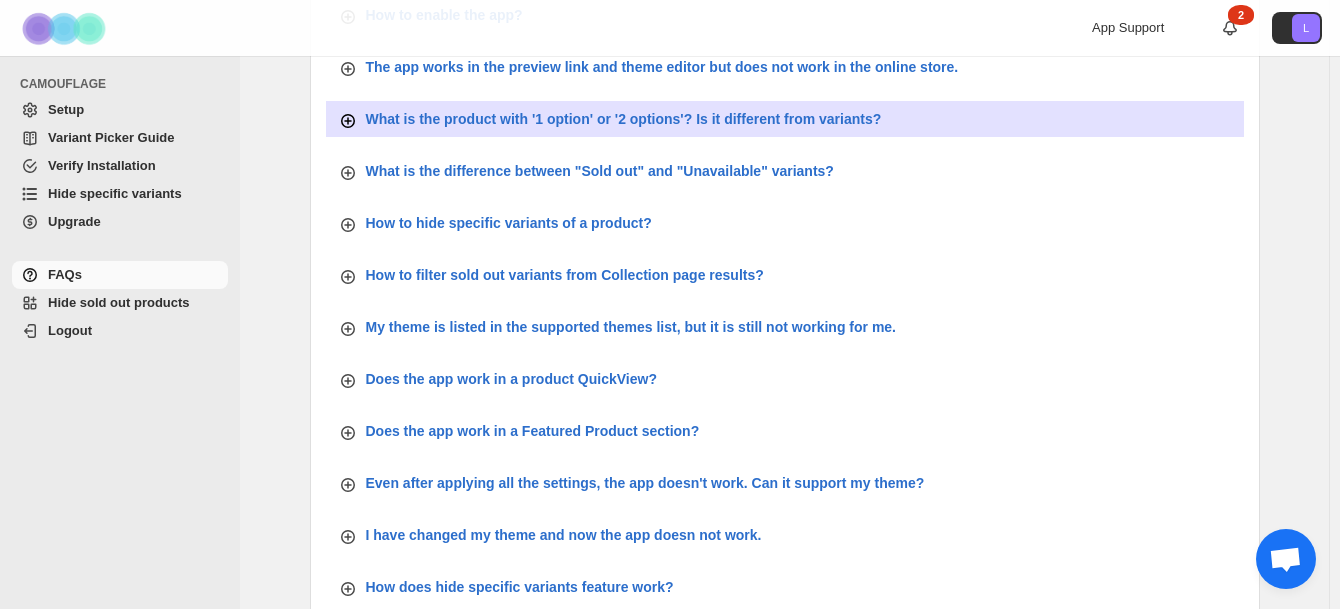 click on "What is the product with '1 option' or '2 options'? Is it different from variants?" at bounding box center [624, 119] 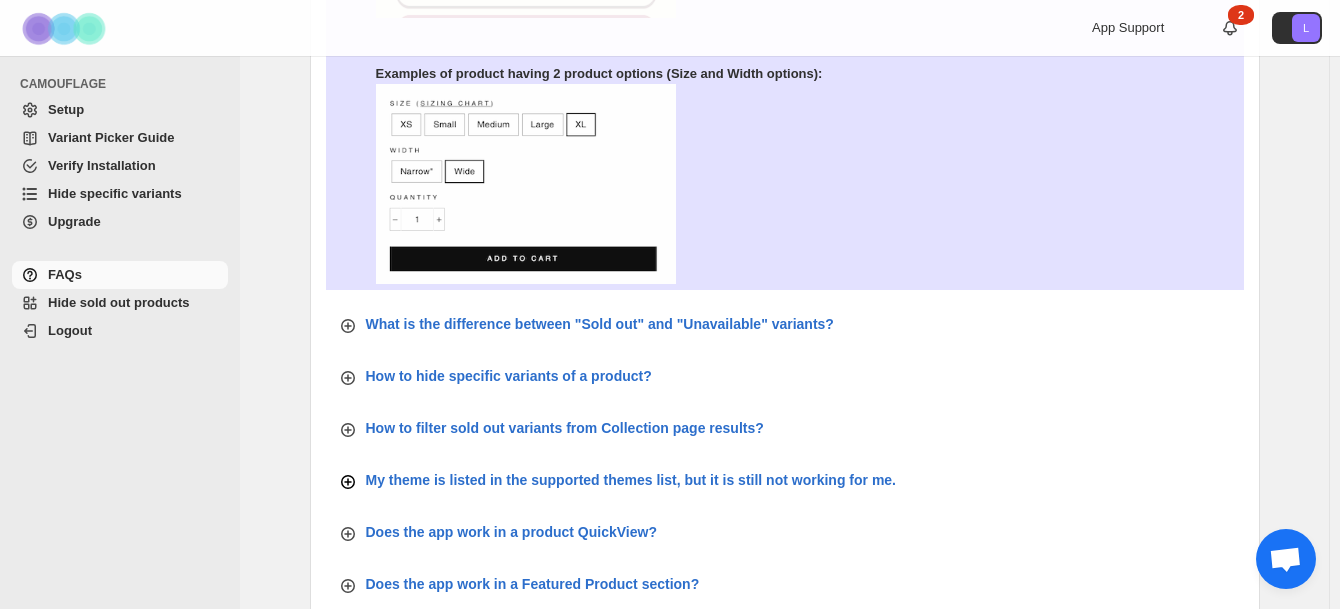 scroll, scrollTop: 1207, scrollLeft: 0, axis: vertical 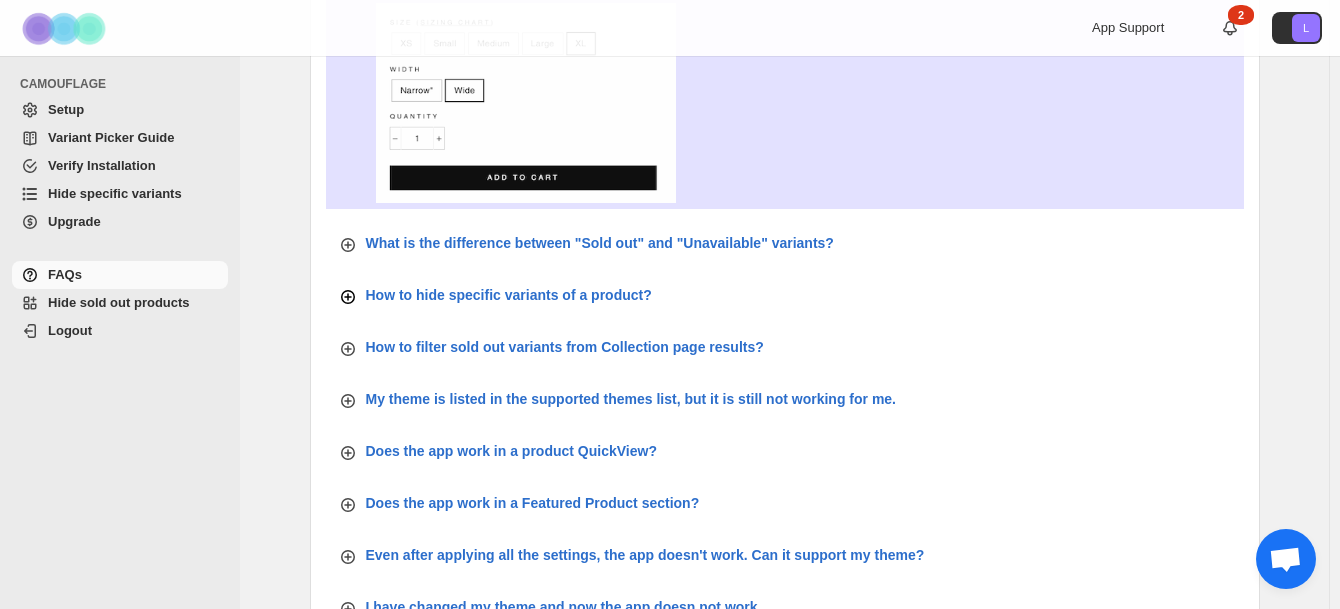 click on "How to hide specific variants of a product?" at bounding box center [509, 295] 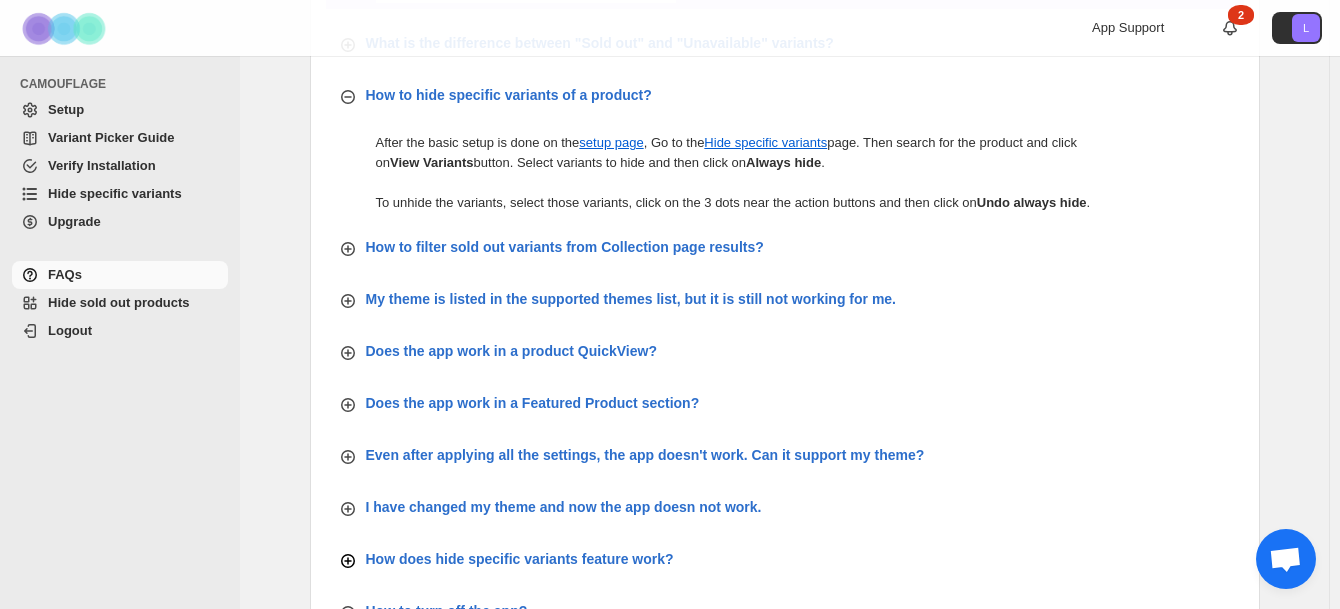 scroll, scrollTop: 1580, scrollLeft: 0, axis: vertical 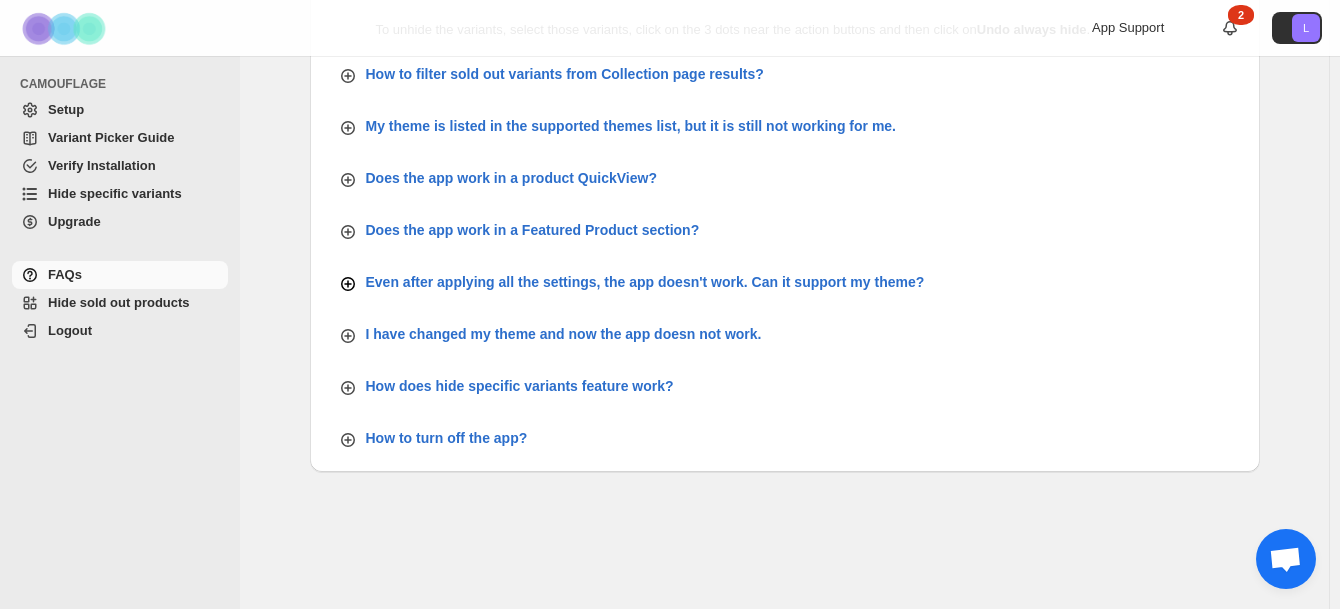 click 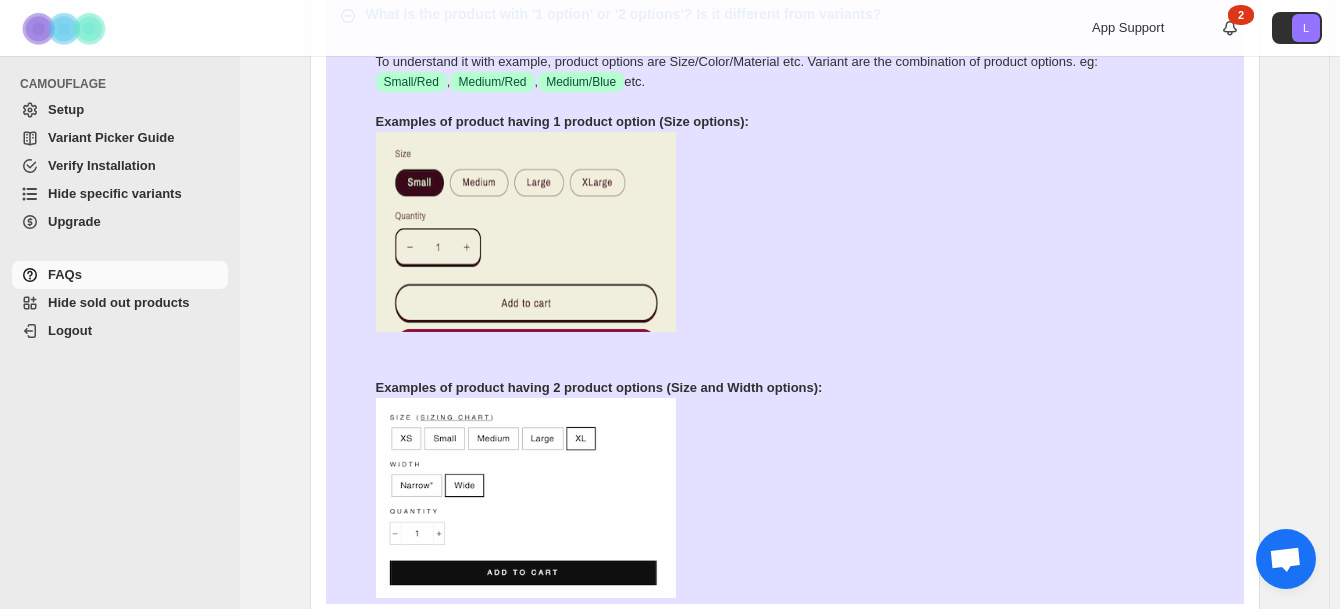 scroll, scrollTop: 780, scrollLeft: 0, axis: vertical 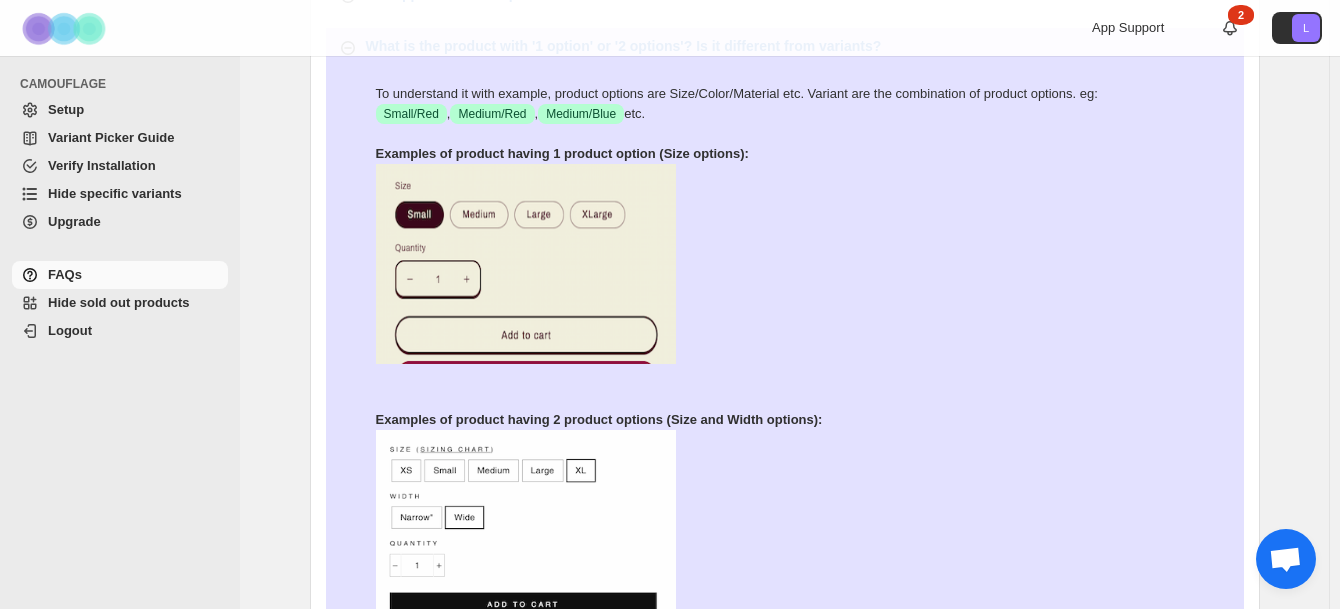 click on "Hide specific variants" at bounding box center [115, 193] 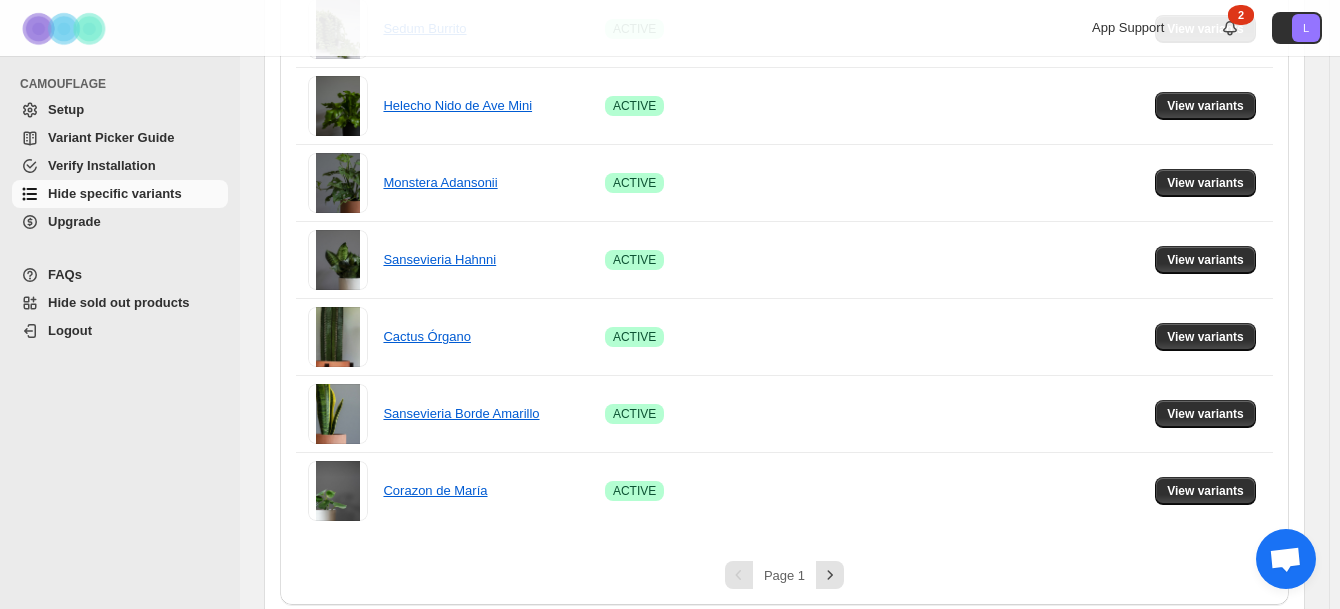 scroll, scrollTop: 1720, scrollLeft: 0, axis: vertical 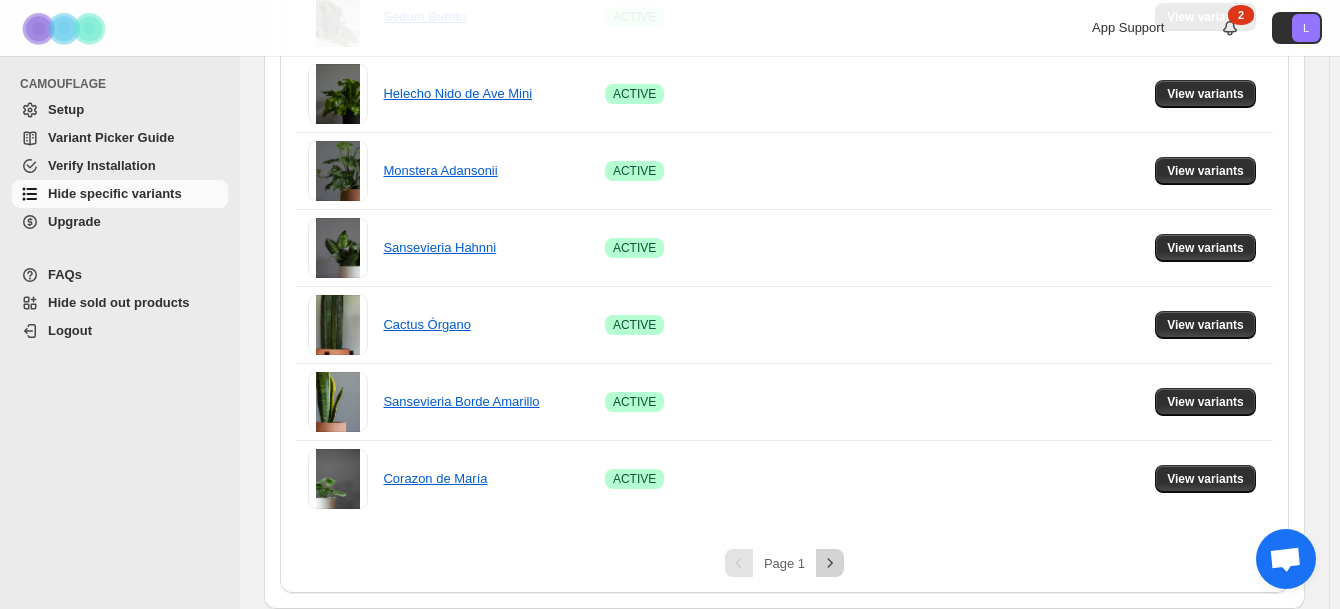 click 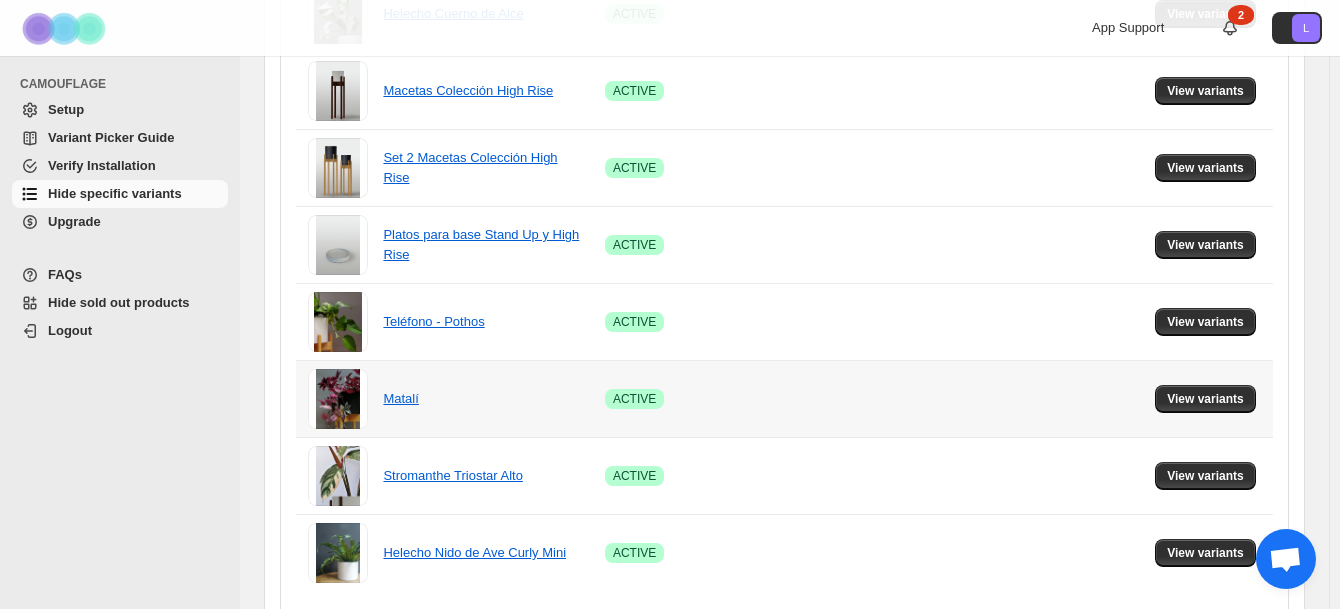 scroll, scrollTop: 1720, scrollLeft: 0, axis: vertical 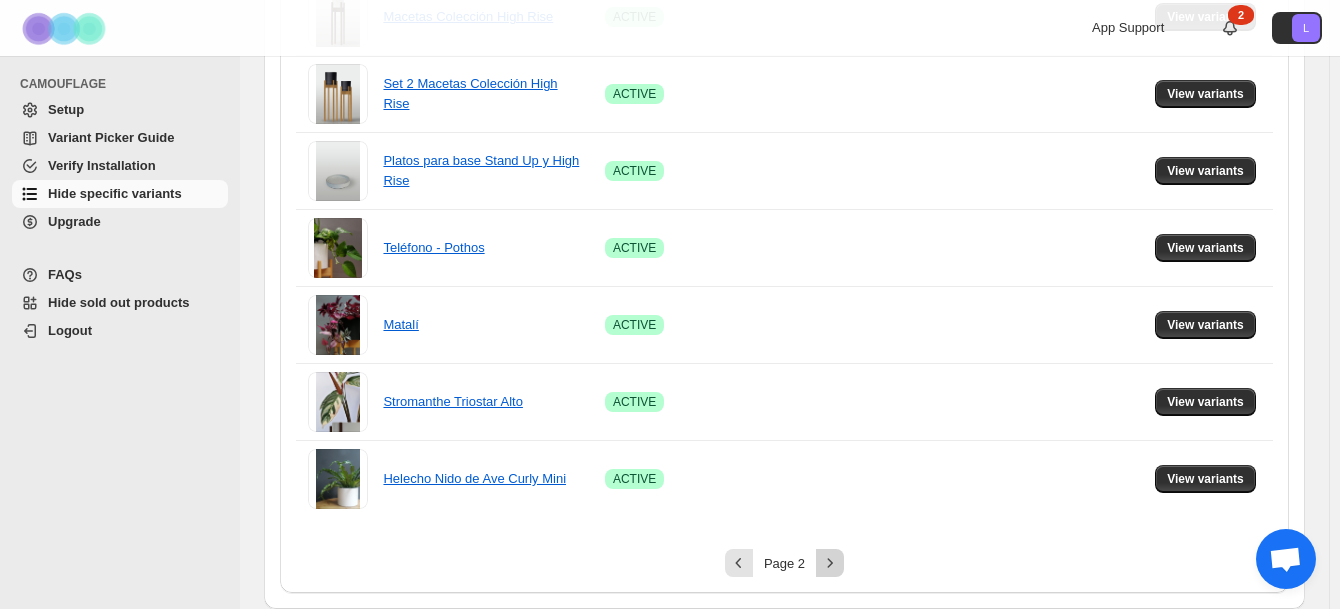 click at bounding box center (830, 563) 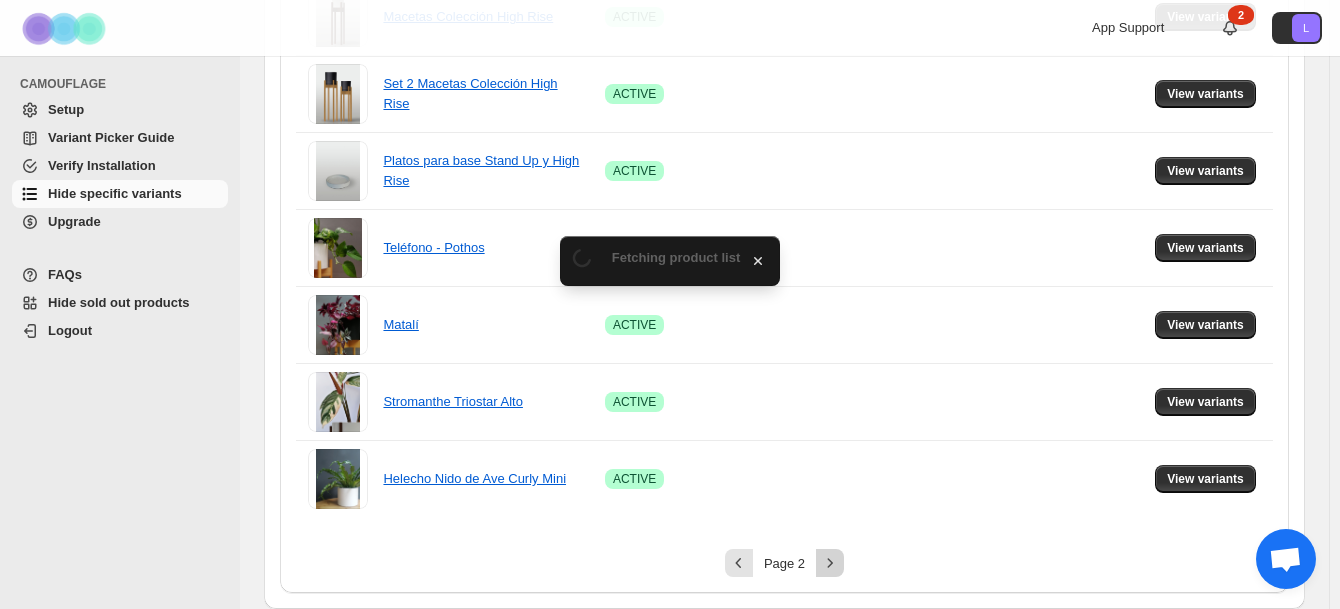 scroll, scrollTop: 1412, scrollLeft: 0, axis: vertical 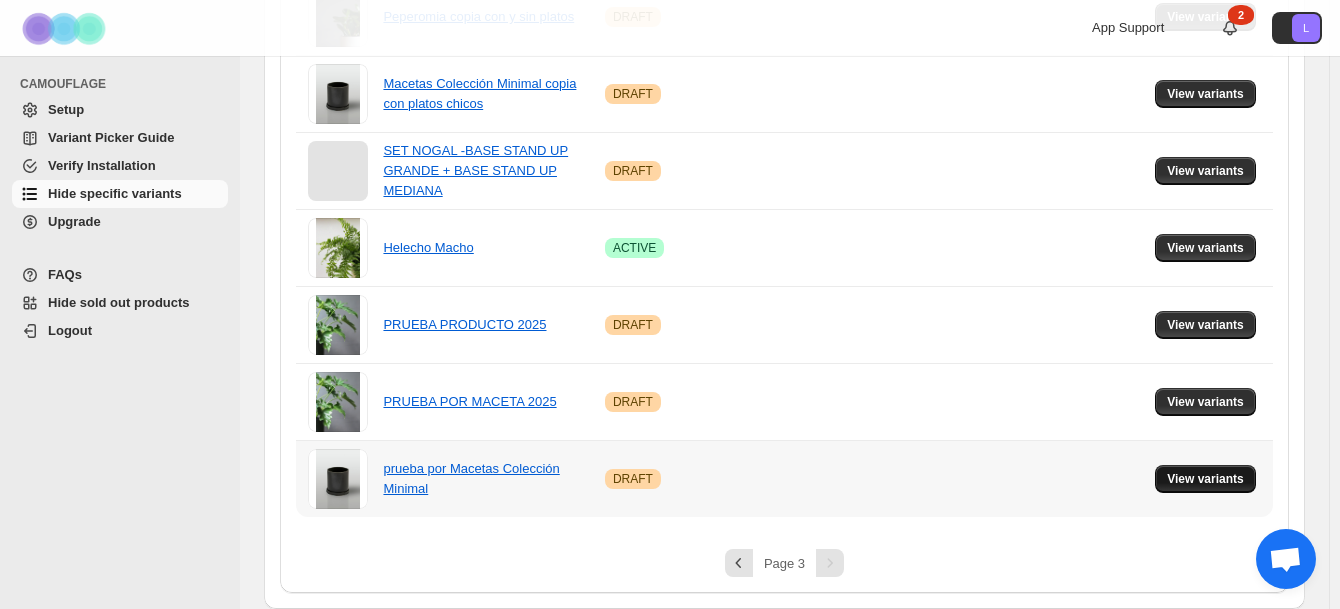 click on "View variants" at bounding box center (1205, 479) 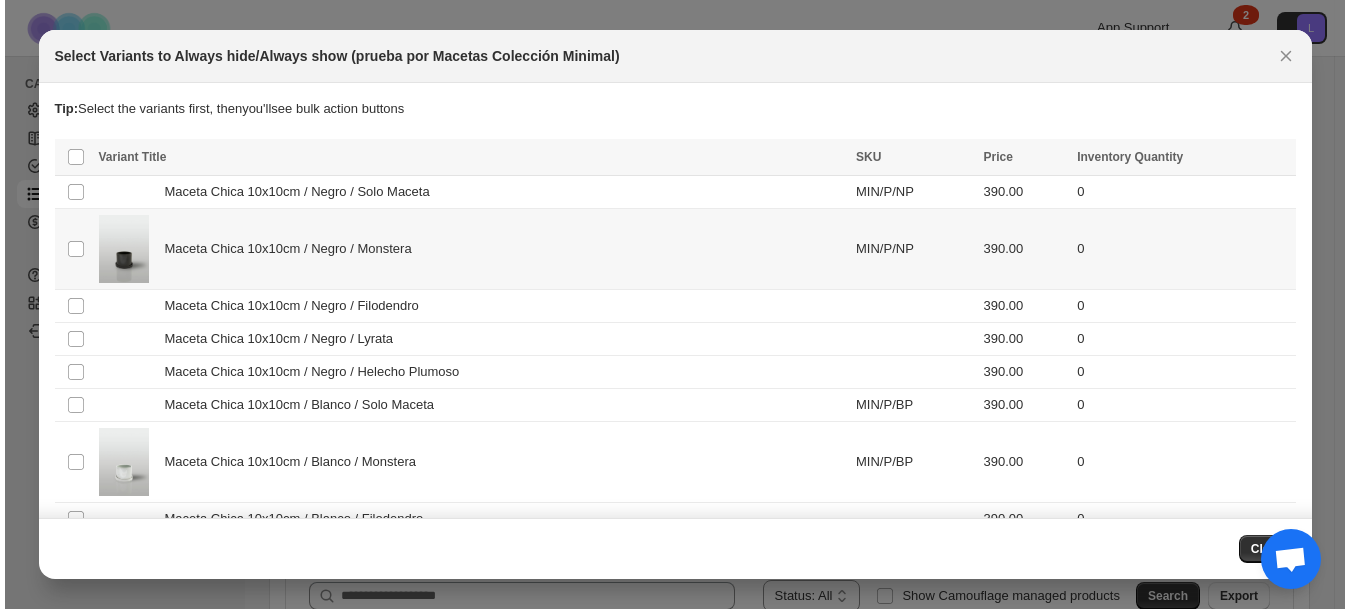 scroll, scrollTop: 0, scrollLeft: 0, axis: both 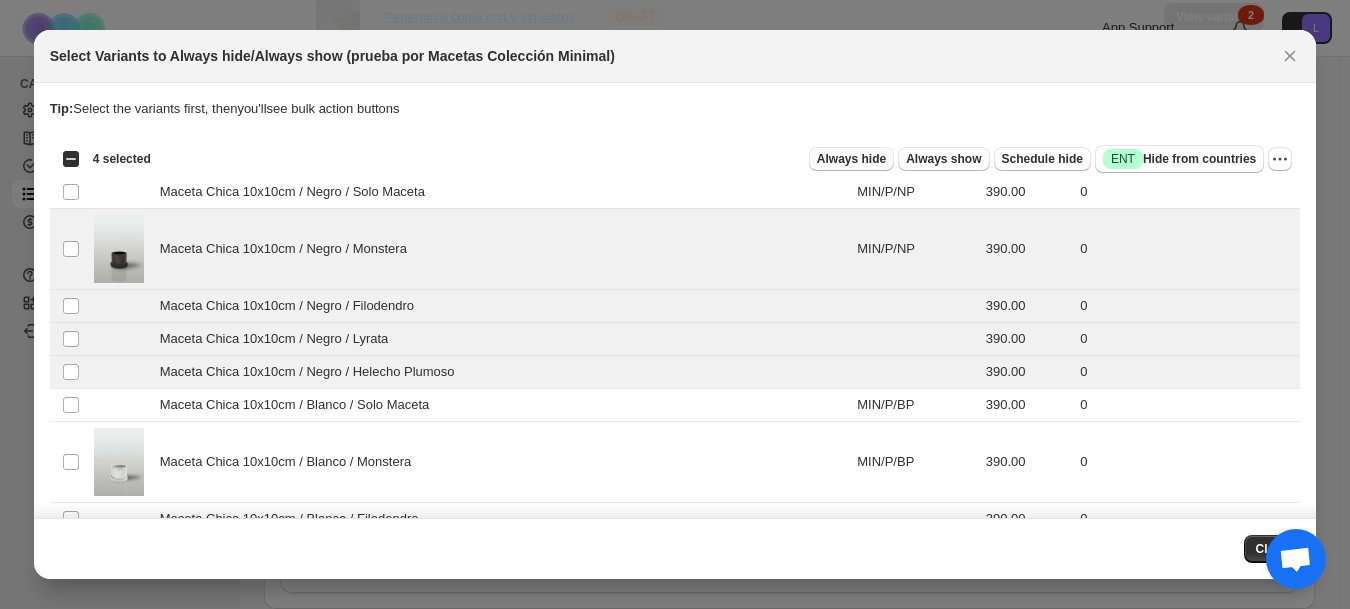 click on "Always hide" at bounding box center (851, 159) 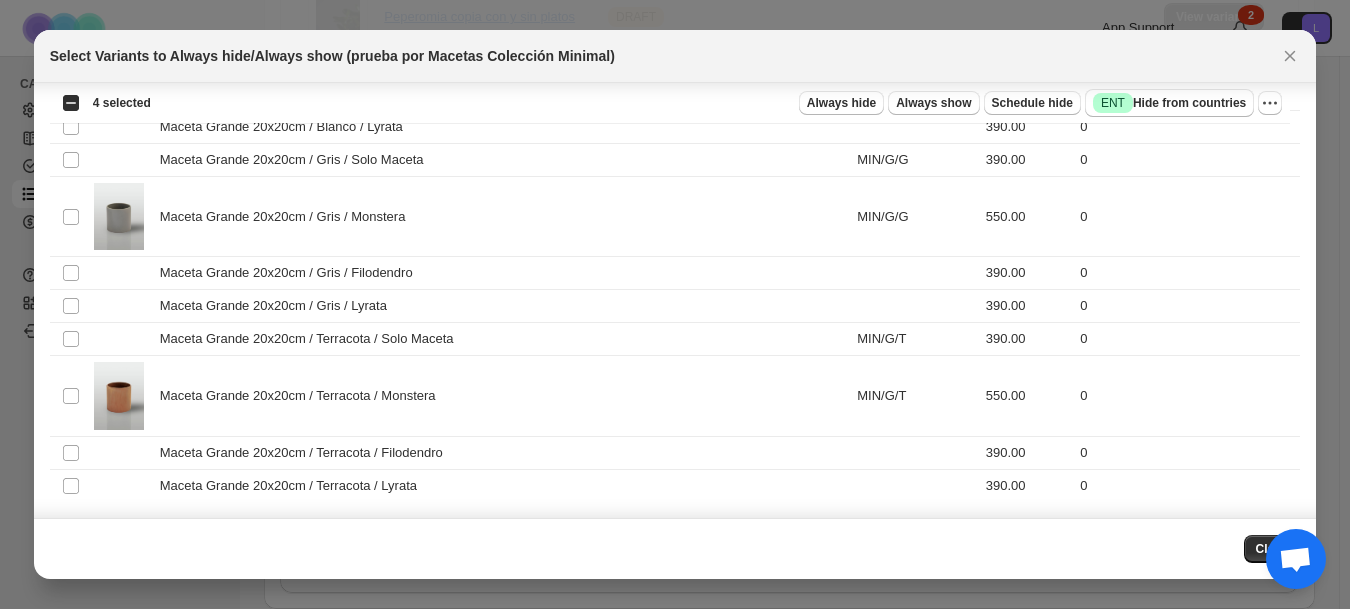 scroll, scrollTop: 0, scrollLeft: 0, axis: both 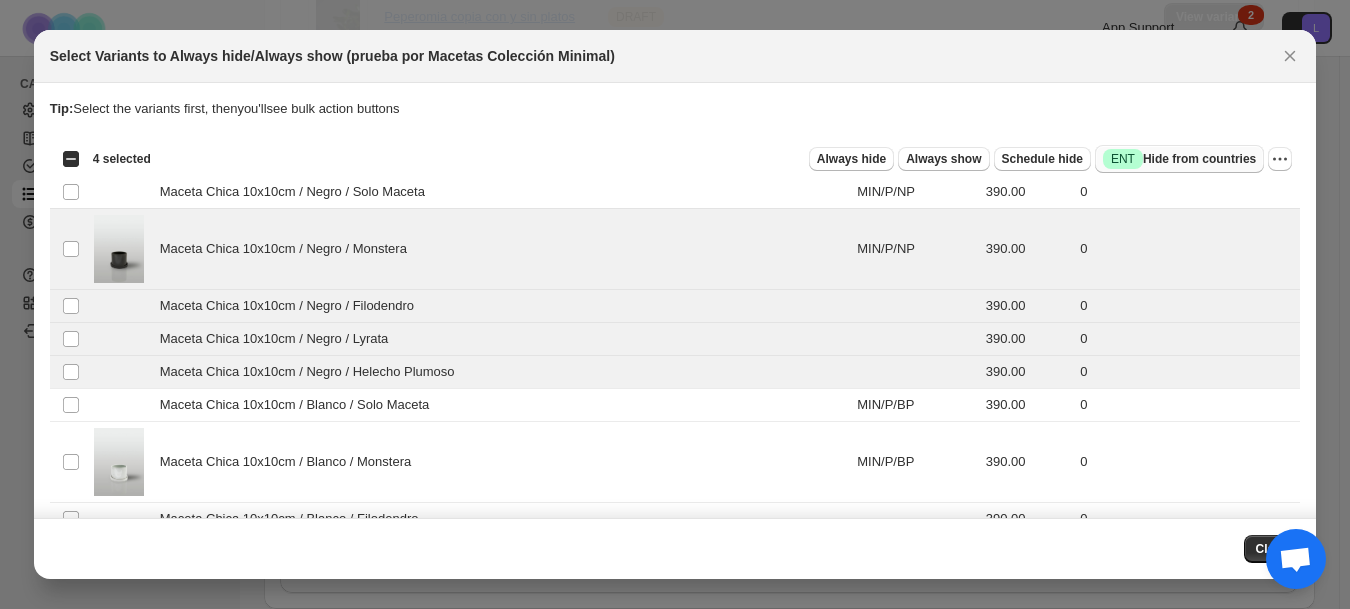 click on "Success ENT  Hide from countries" at bounding box center [1179, 159] 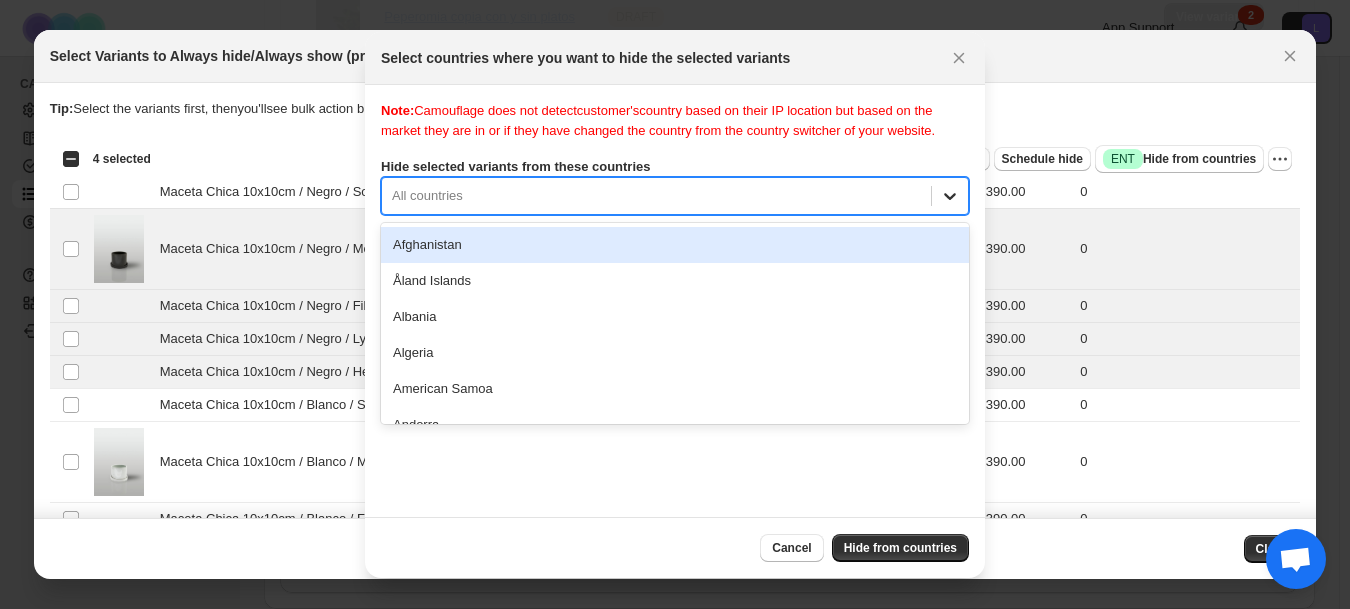 click 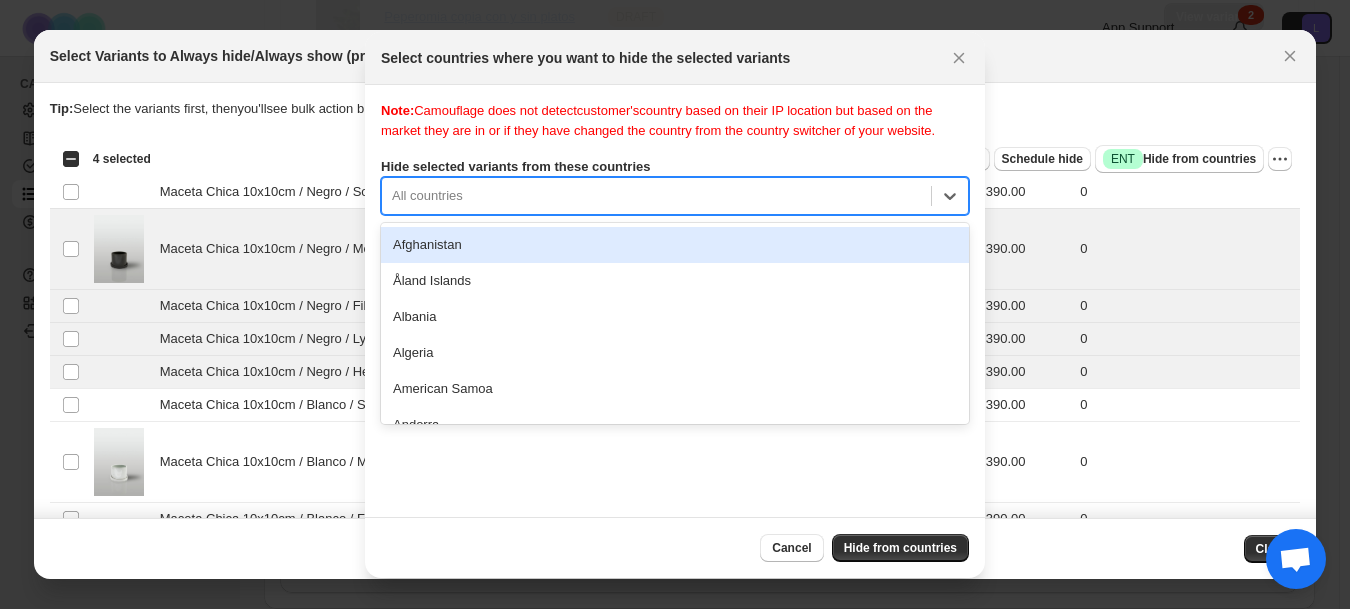 scroll, scrollTop: 0, scrollLeft: 0, axis: both 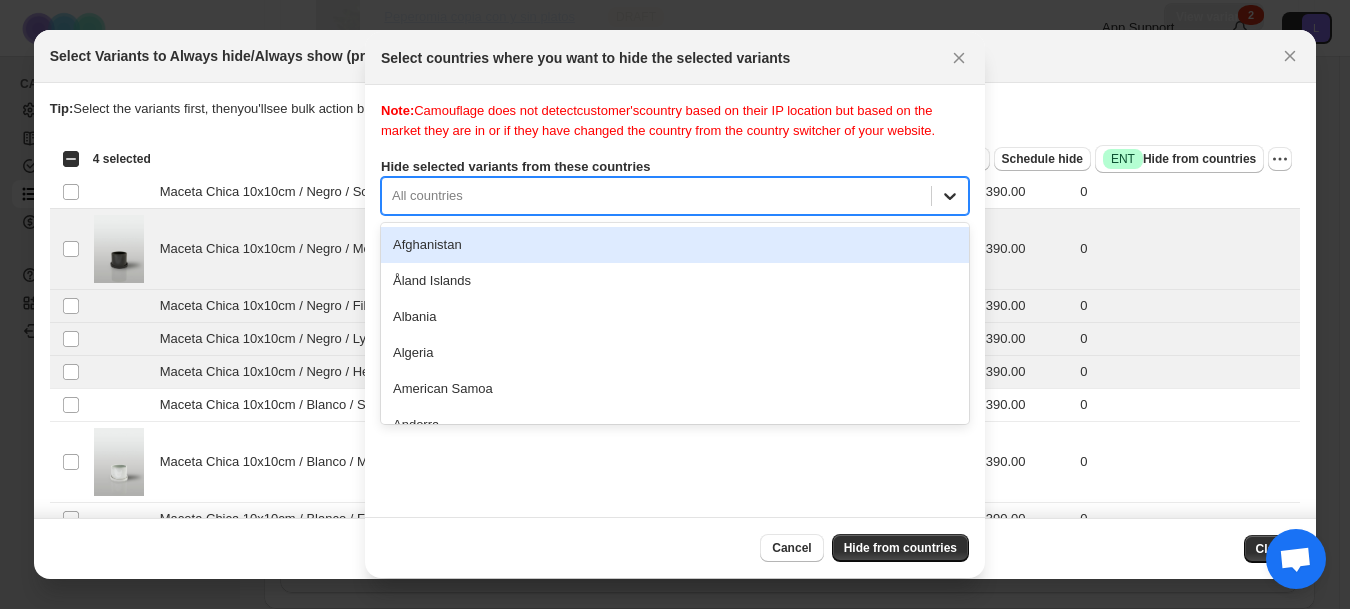 click 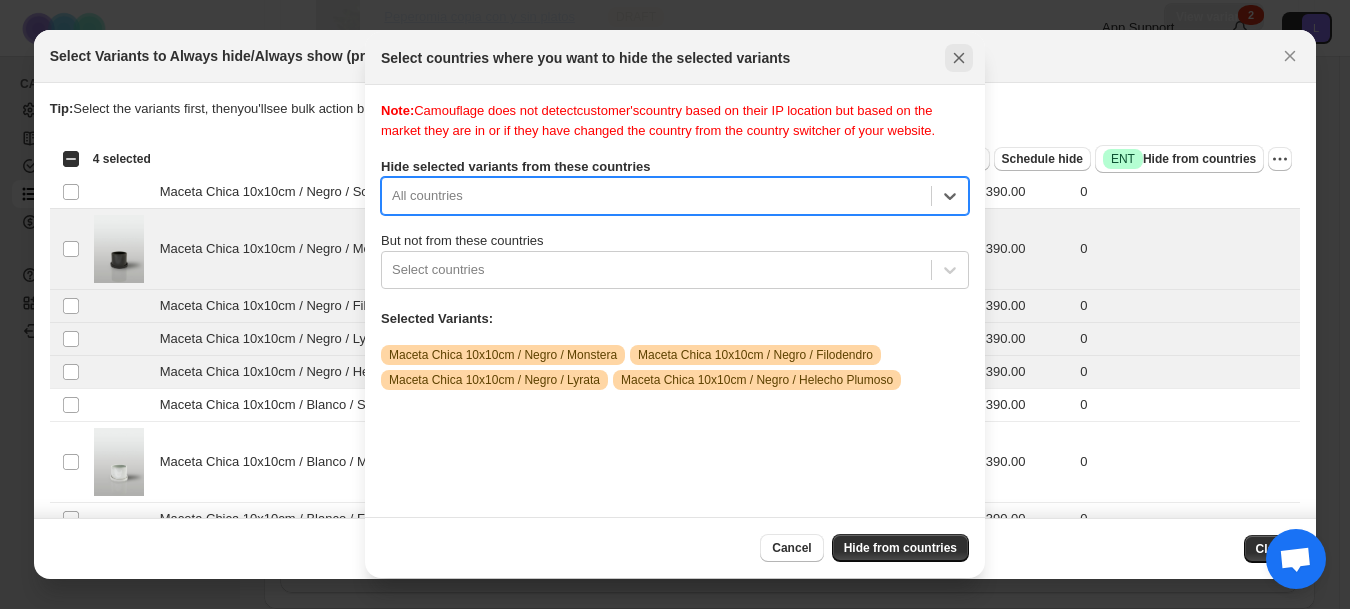 click 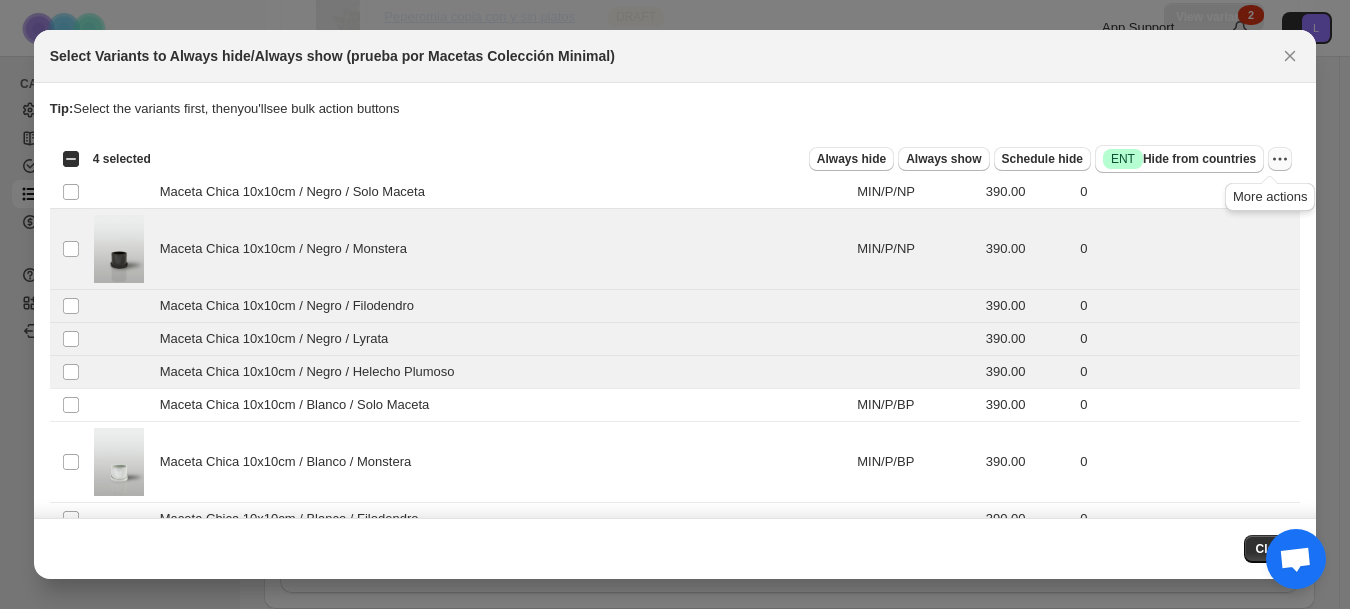 click 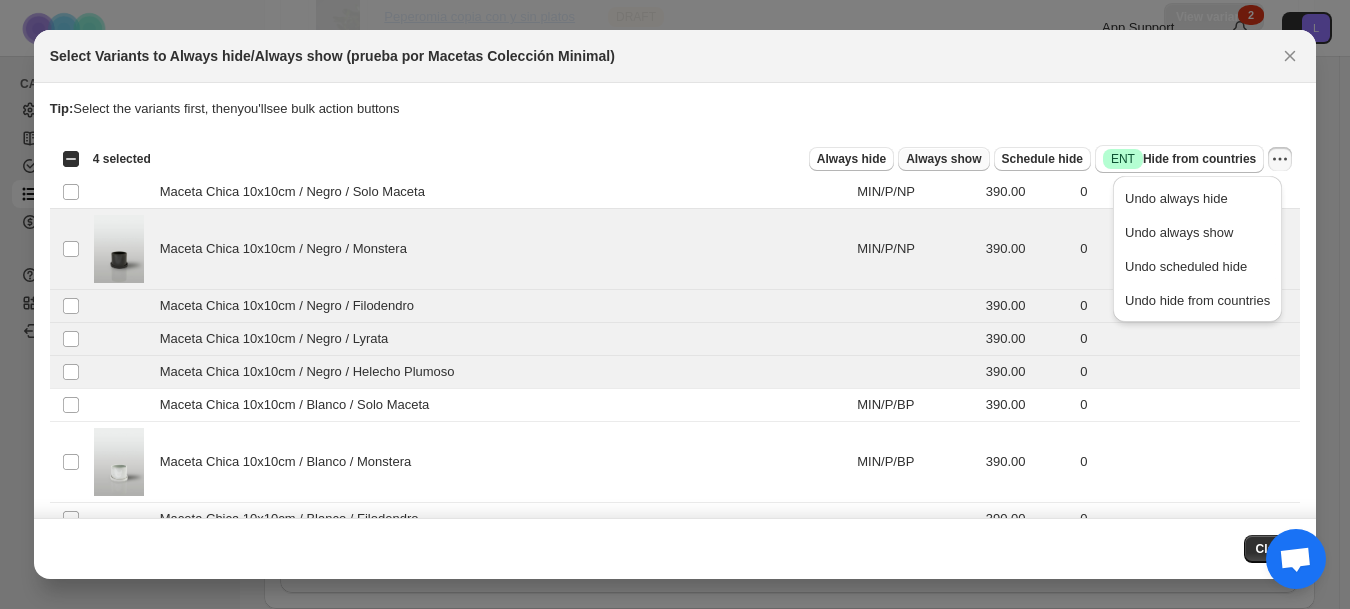 click on "Always show" at bounding box center (943, 159) 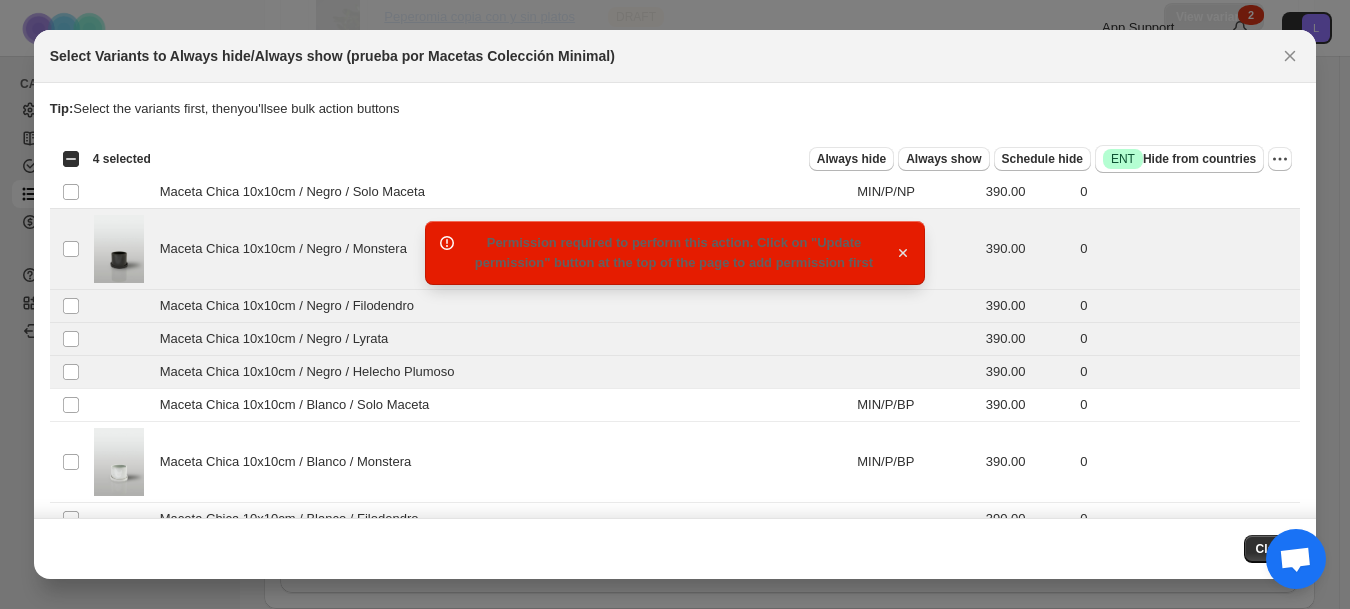 drag, startPoint x: 901, startPoint y: 254, endPoint x: 946, endPoint y: 232, distance: 50.08992 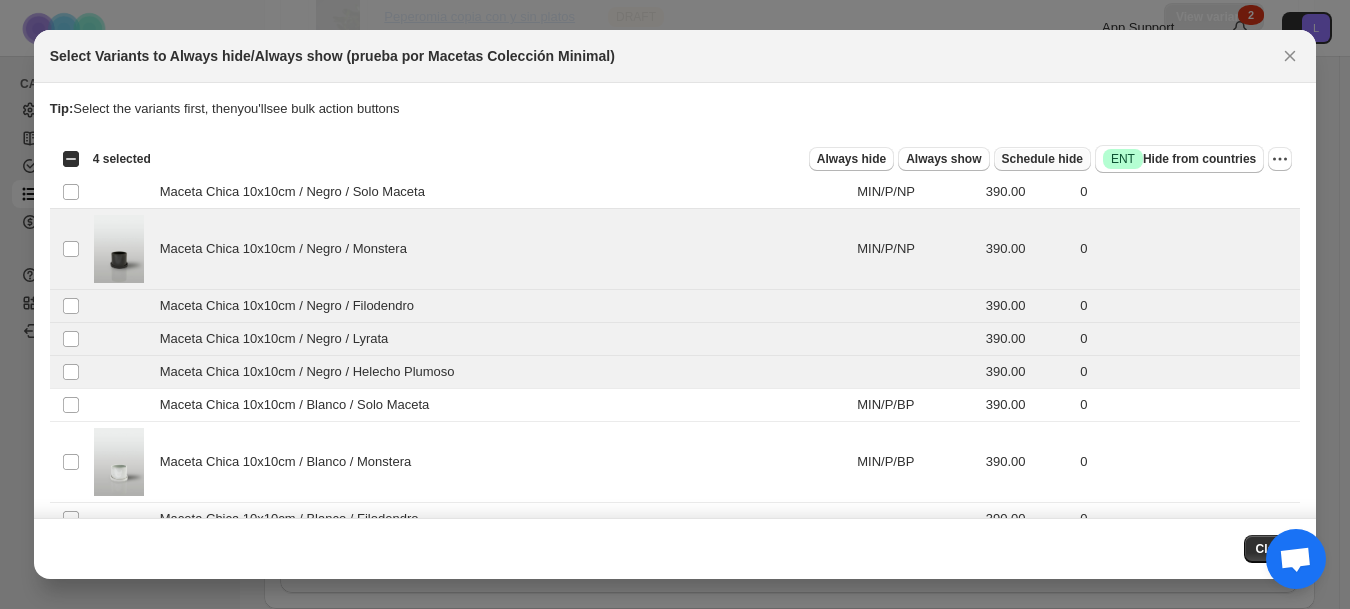 click on "Schedule hide" at bounding box center (1042, 159) 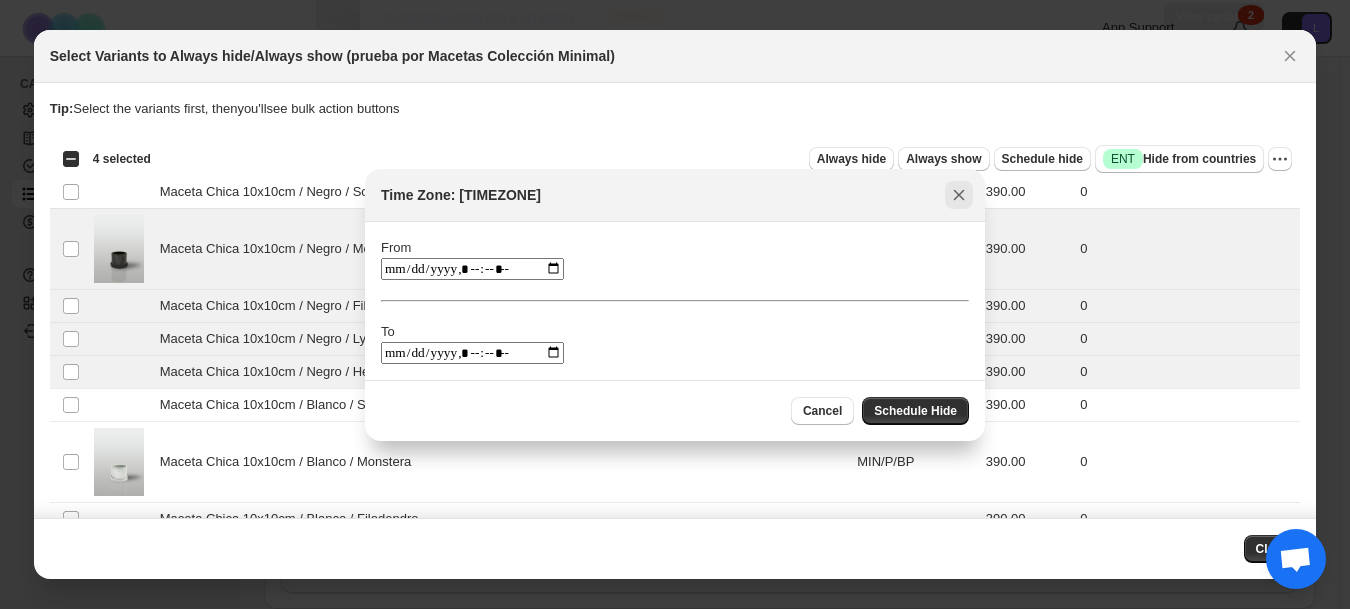 click 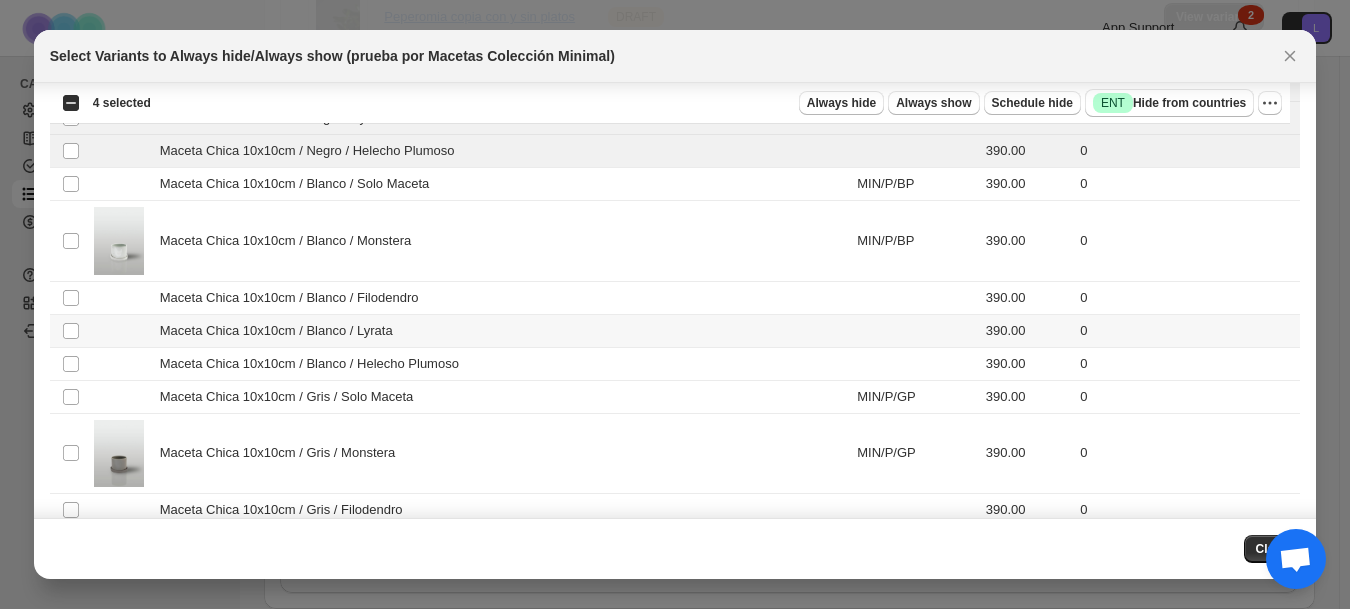 scroll, scrollTop: 440, scrollLeft: 0, axis: vertical 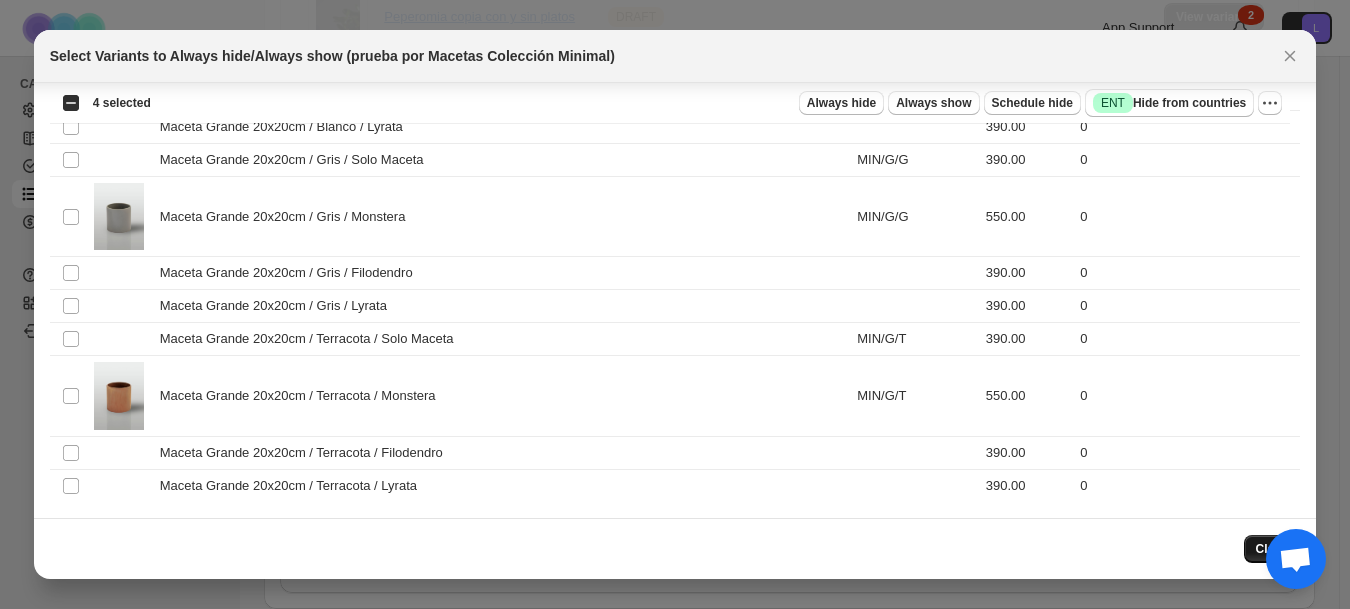 click on "Close" at bounding box center (1272, 549) 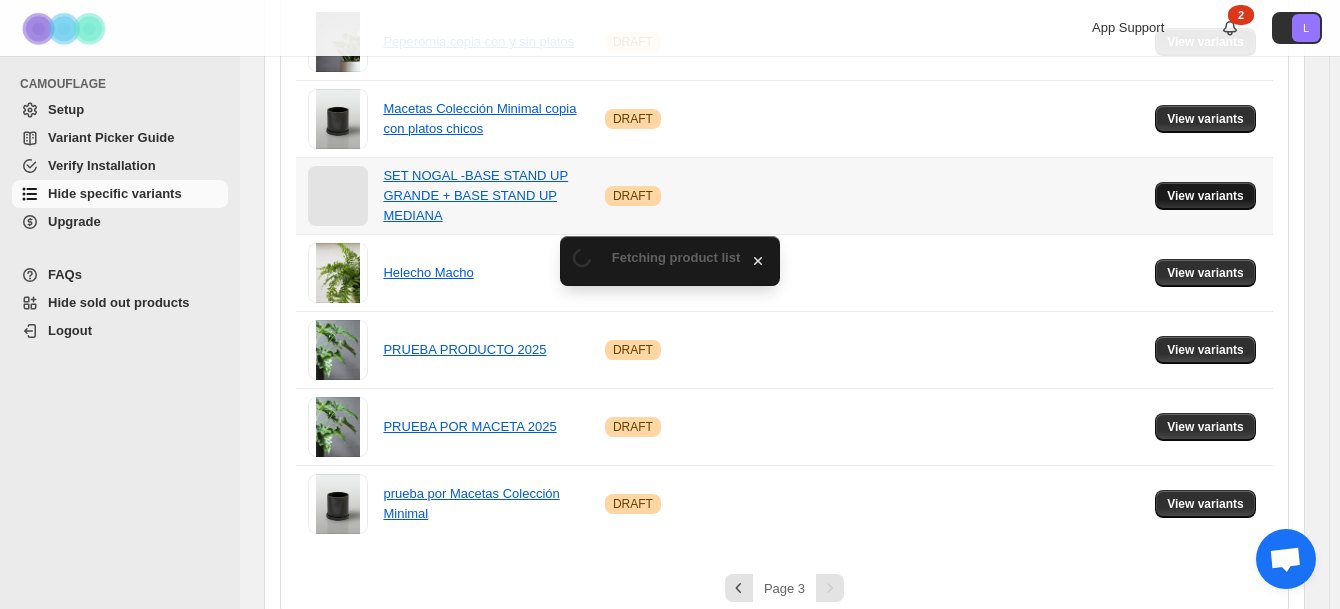 scroll, scrollTop: 1412, scrollLeft: 0, axis: vertical 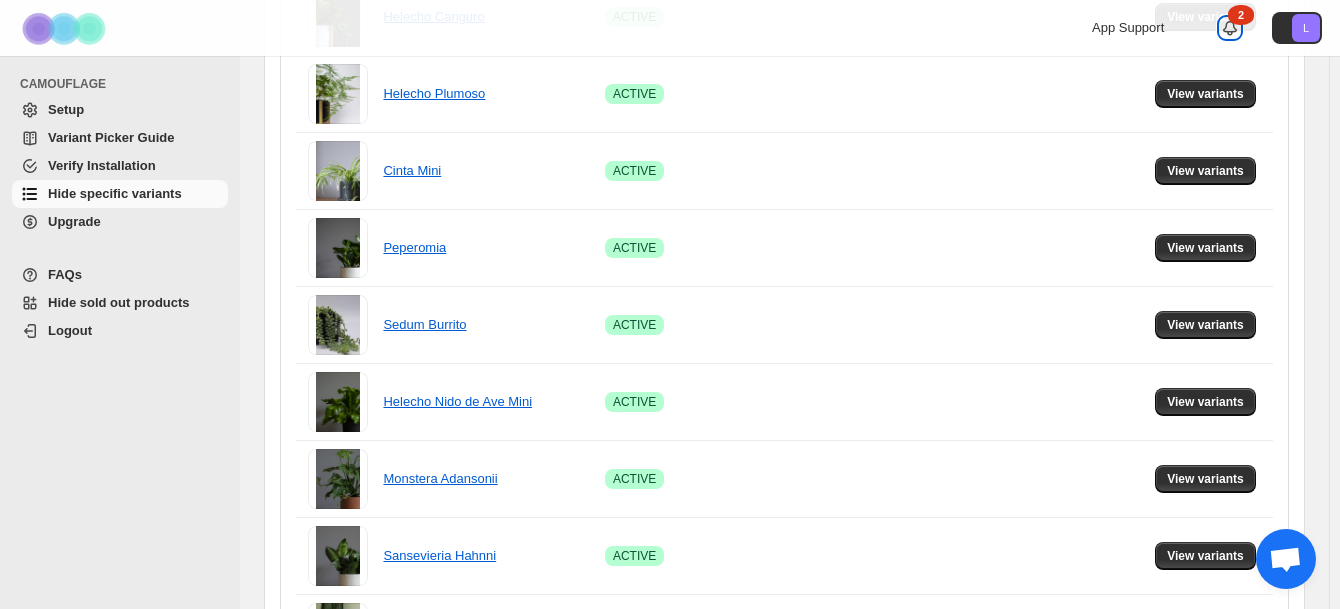 click on "2" at bounding box center (1241, 15) 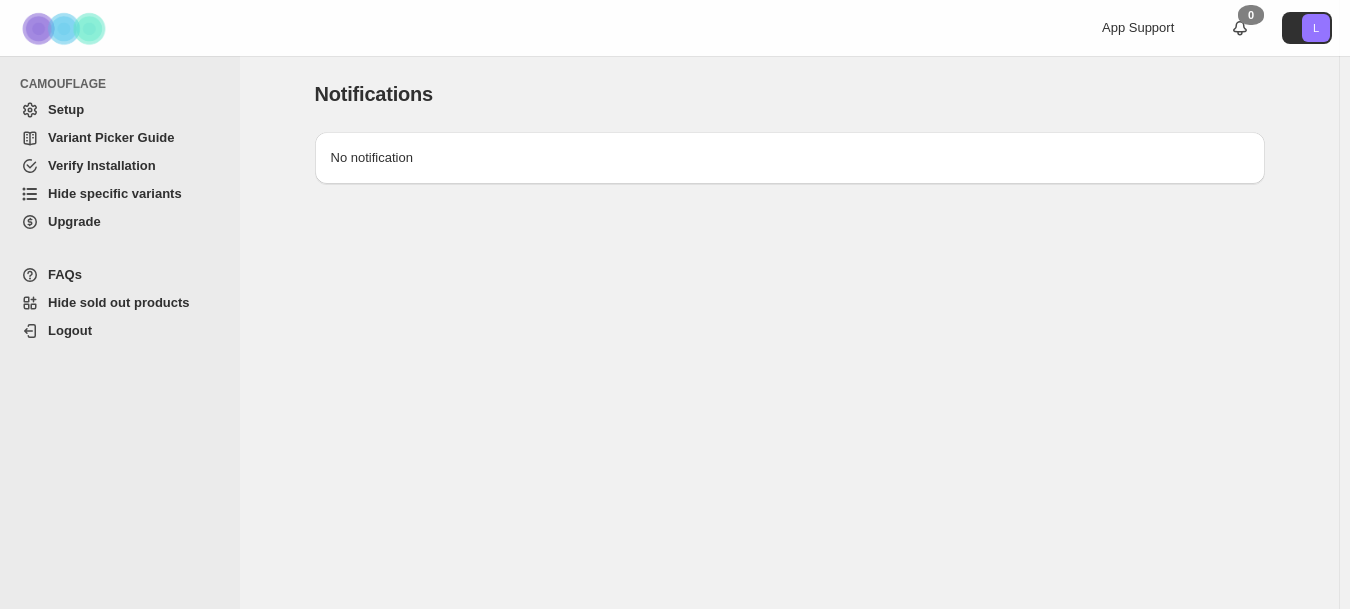 scroll, scrollTop: 0, scrollLeft: 0, axis: both 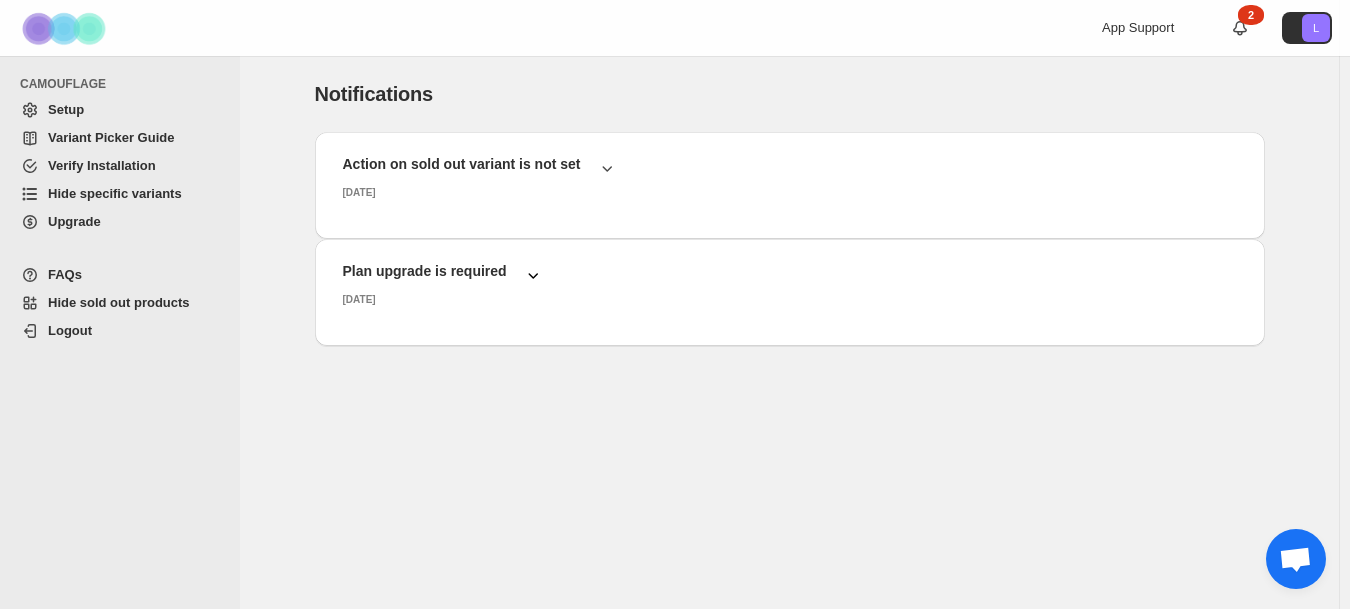 click on "Plan upgrade is required [DATE]" at bounding box center [443, 284] 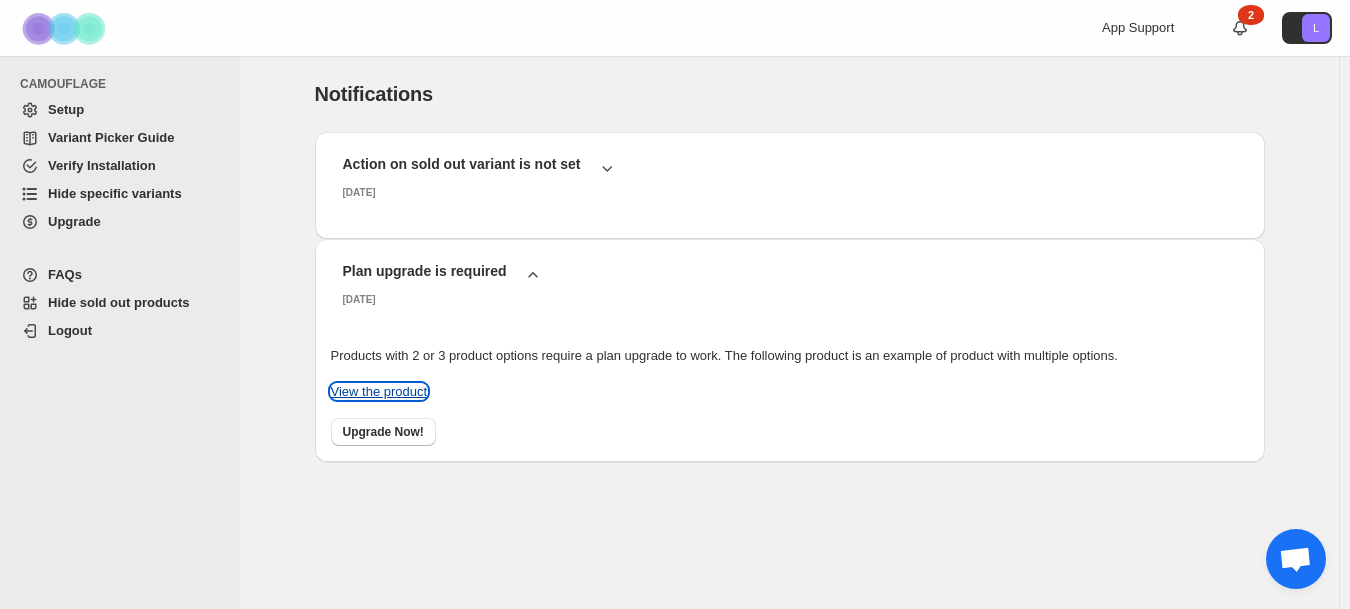 click on "View the product" at bounding box center (379, 391) 